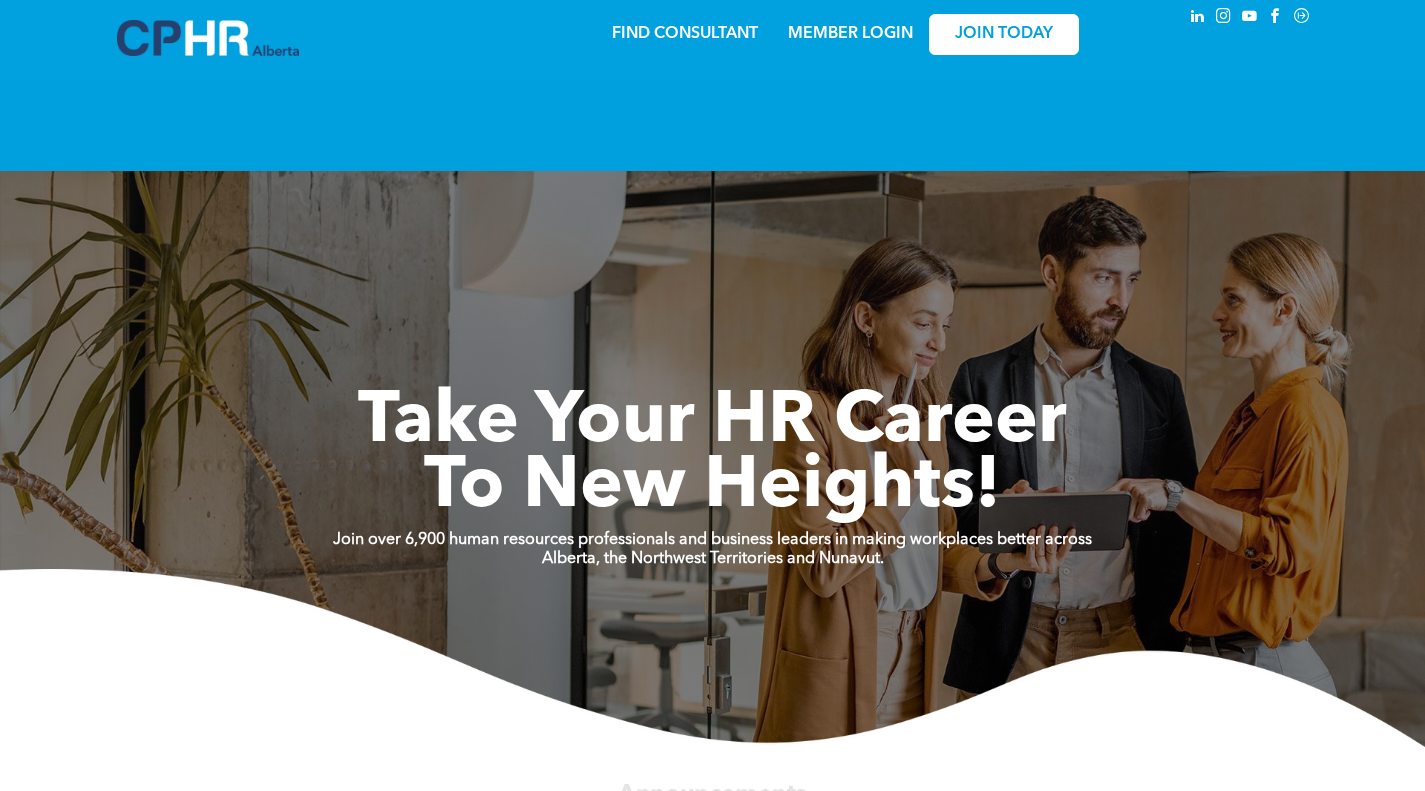 scroll, scrollTop: 0, scrollLeft: 0, axis: both 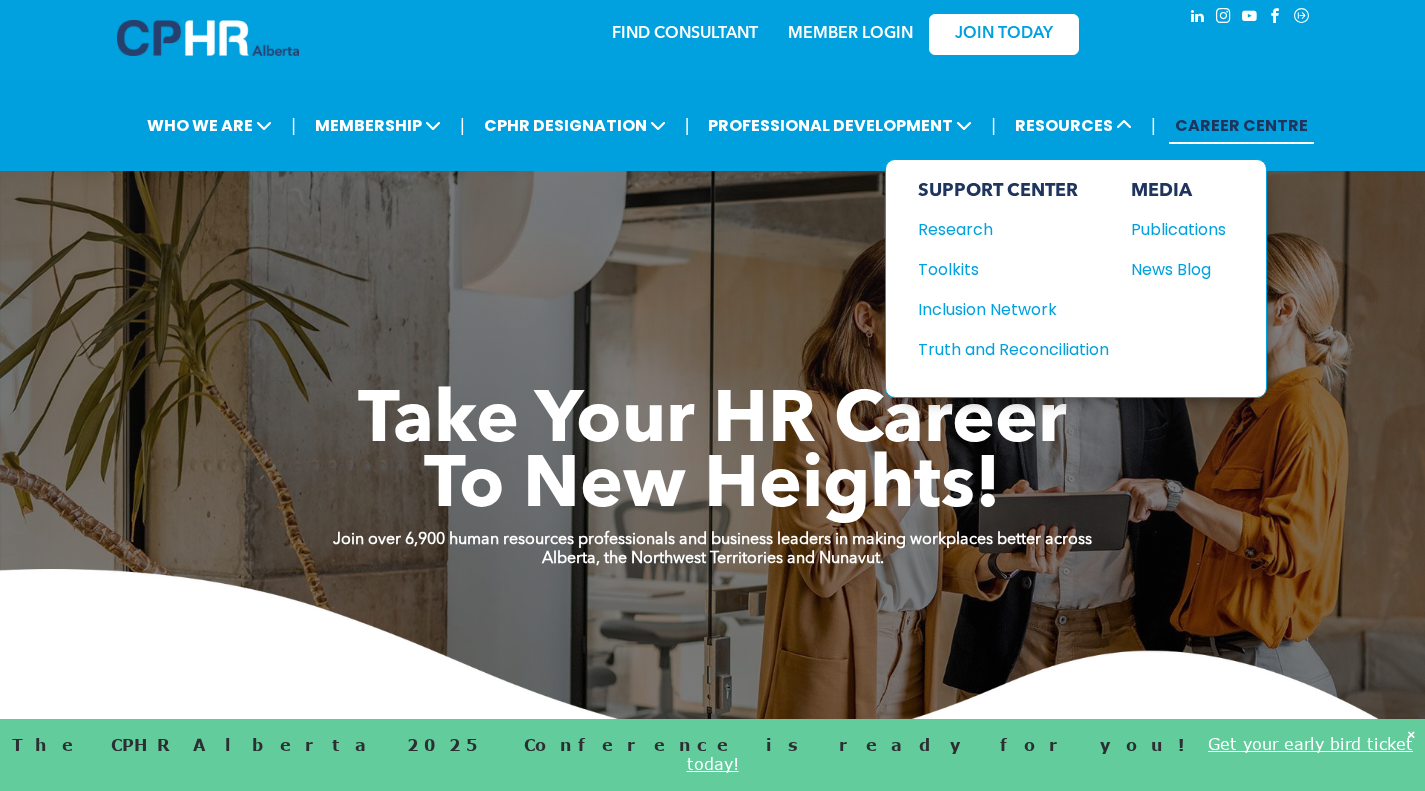click on "News Blog" at bounding box center (1174, 269) 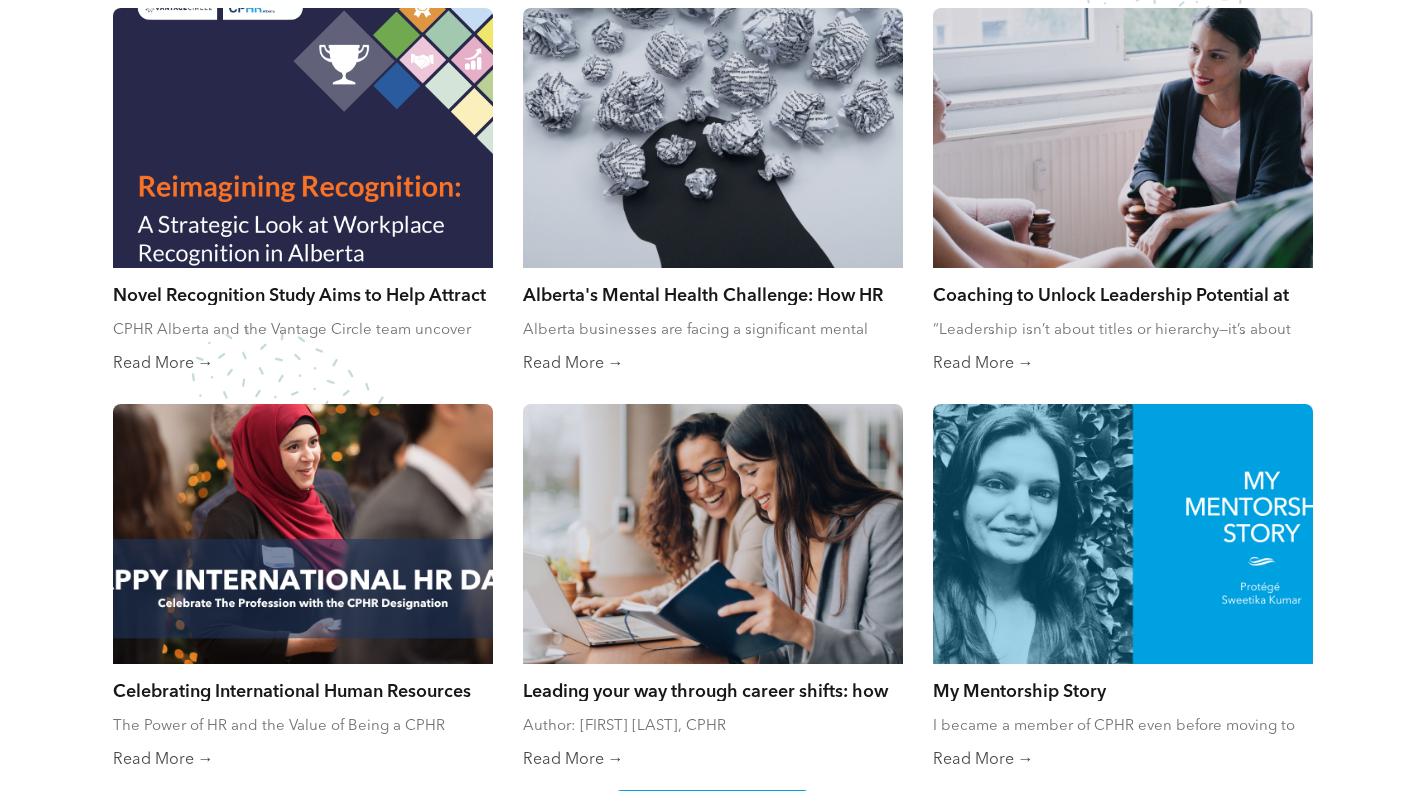 scroll, scrollTop: 1200, scrollLeft: 0, axis: vertical 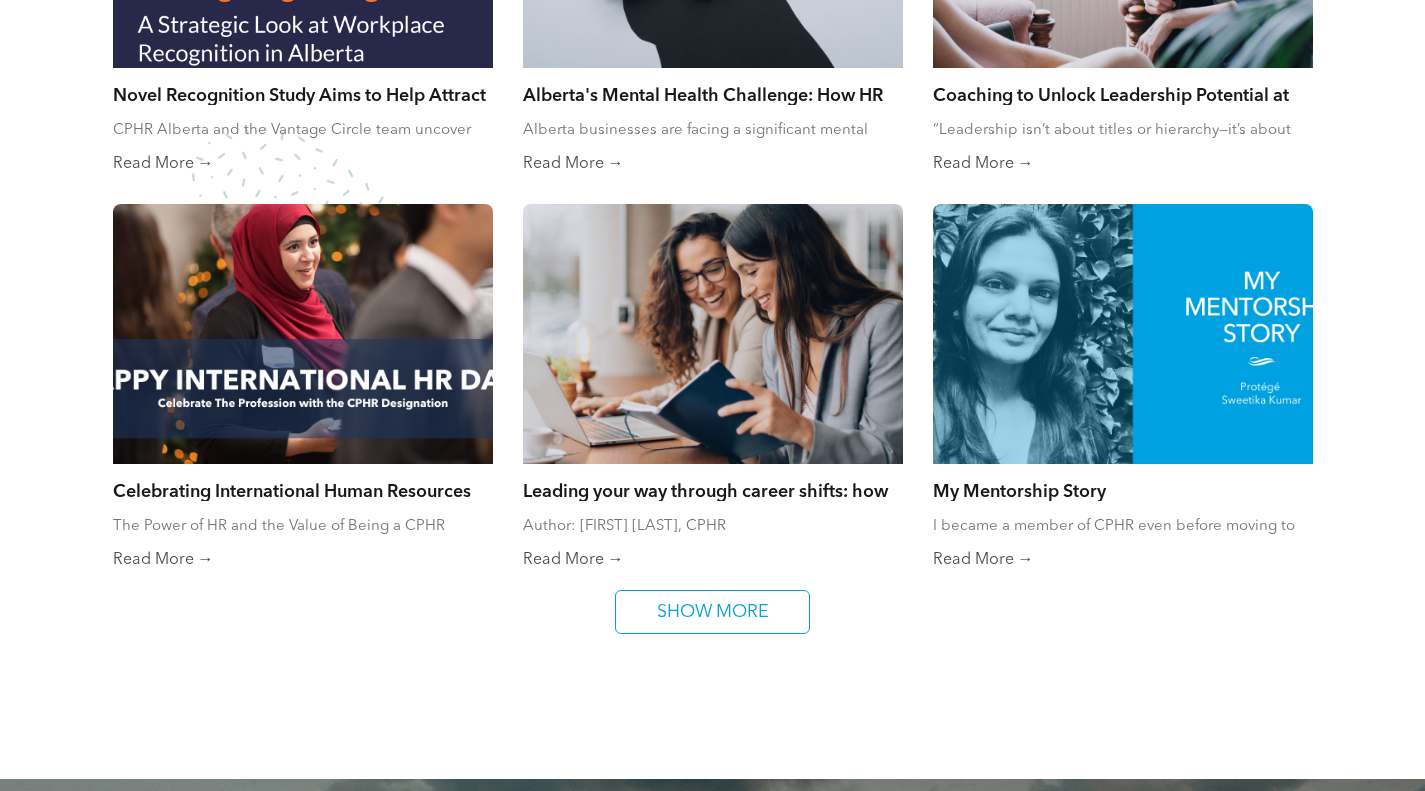 click on "SHOW MORE" at bounding box center (713, 612) 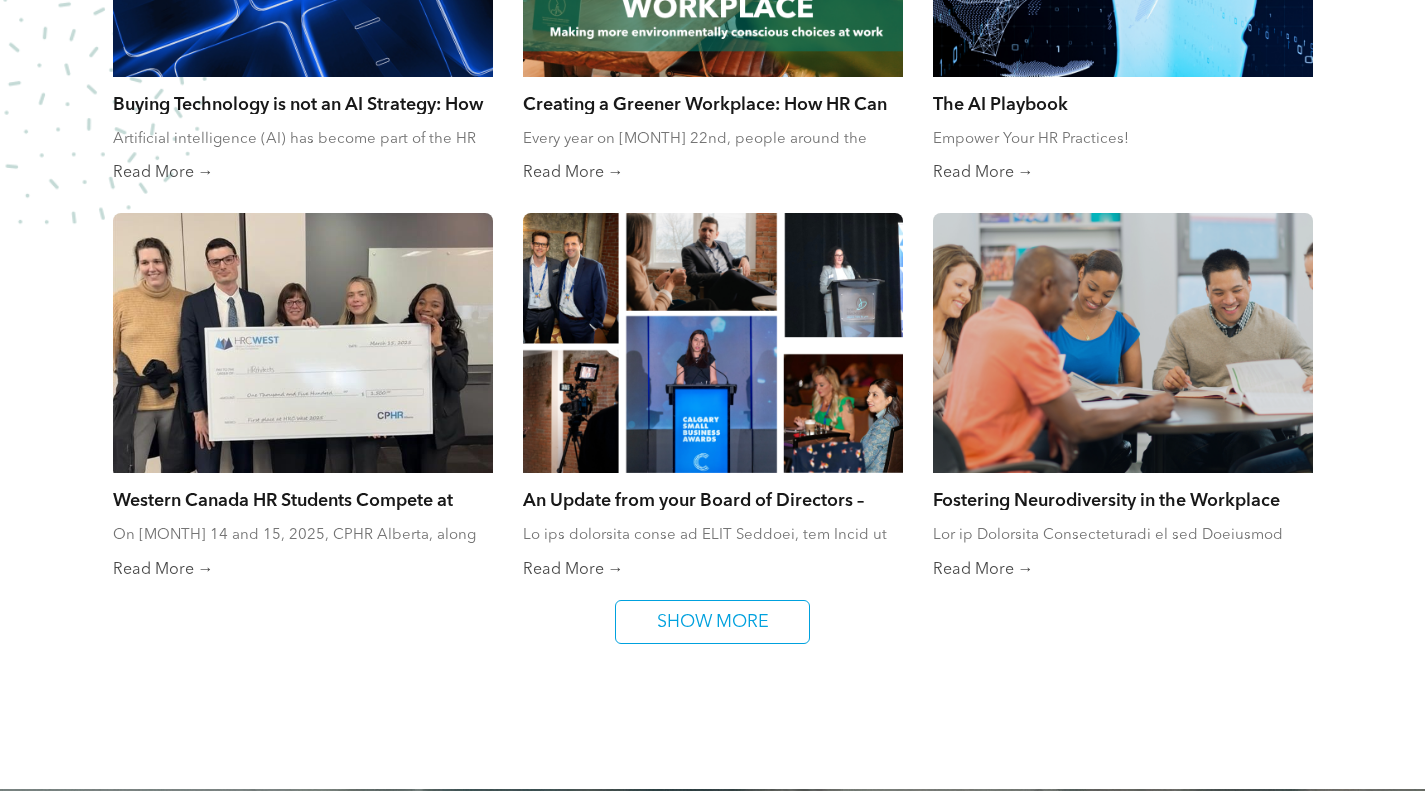 scroll, scrollTop: 2000, scrollLeft: 0, axis: vertical 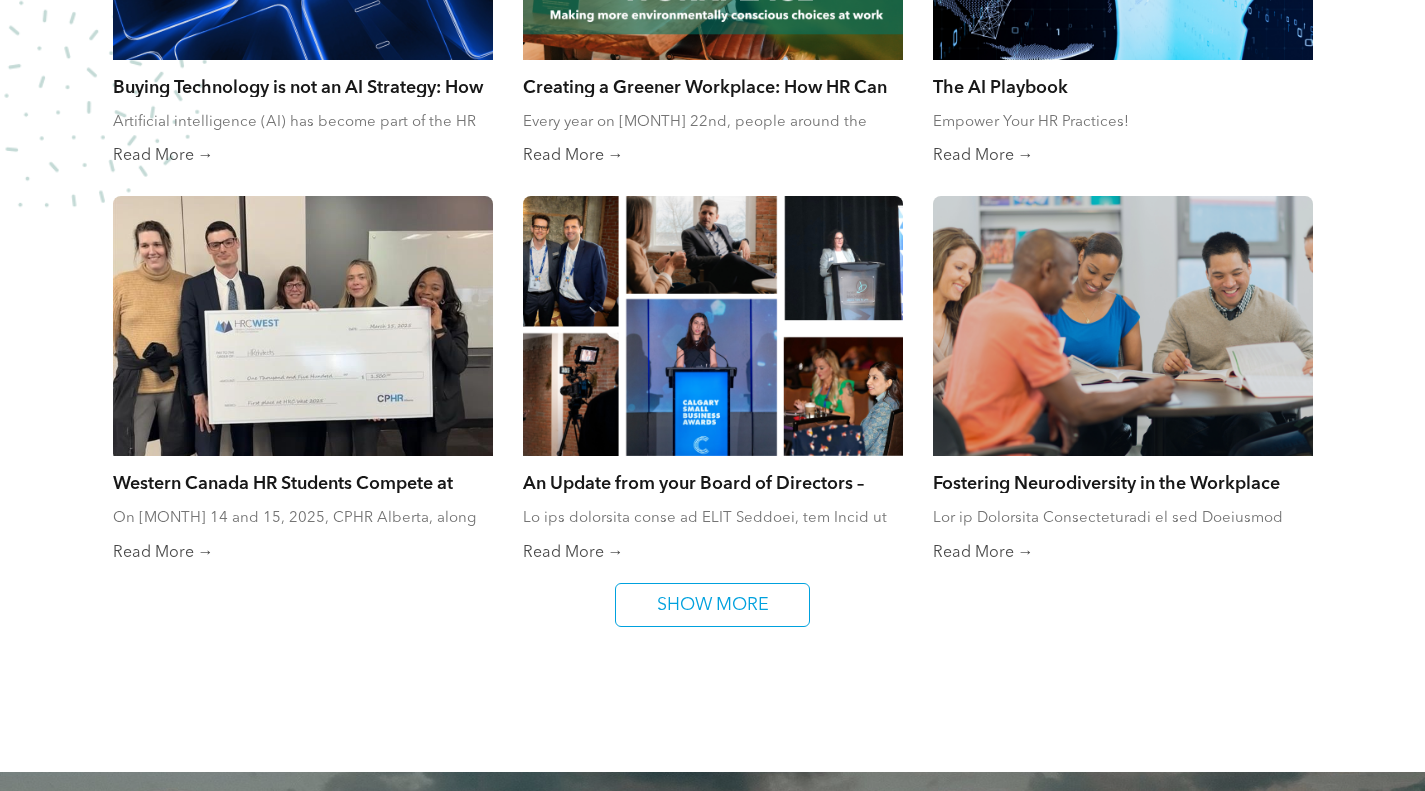 click at bounding box center [713, 326] 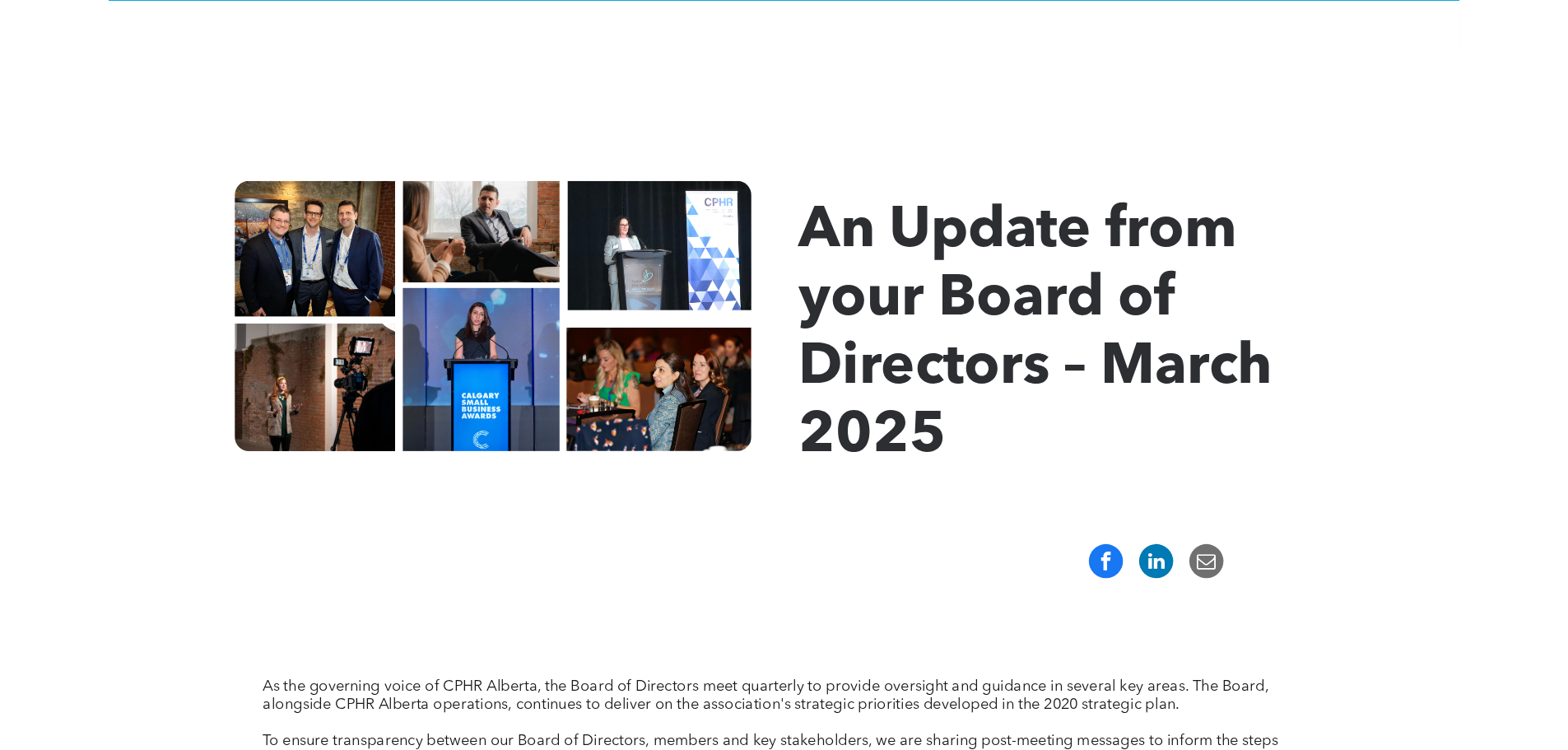 scroll, scrollTop: 82, scrollLeft: 0, axis: vertical 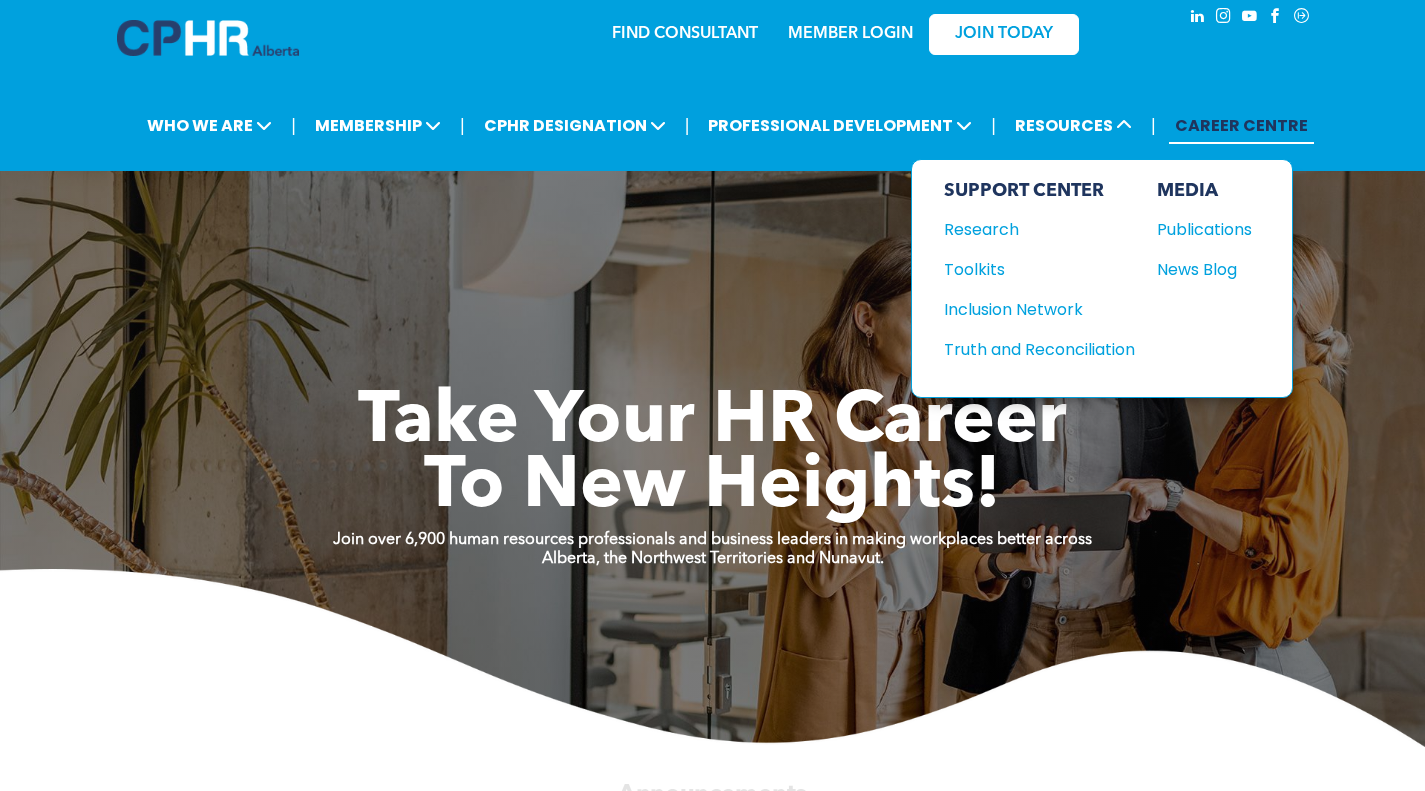 click on "News Blog" at bounding box center [1200, 269] 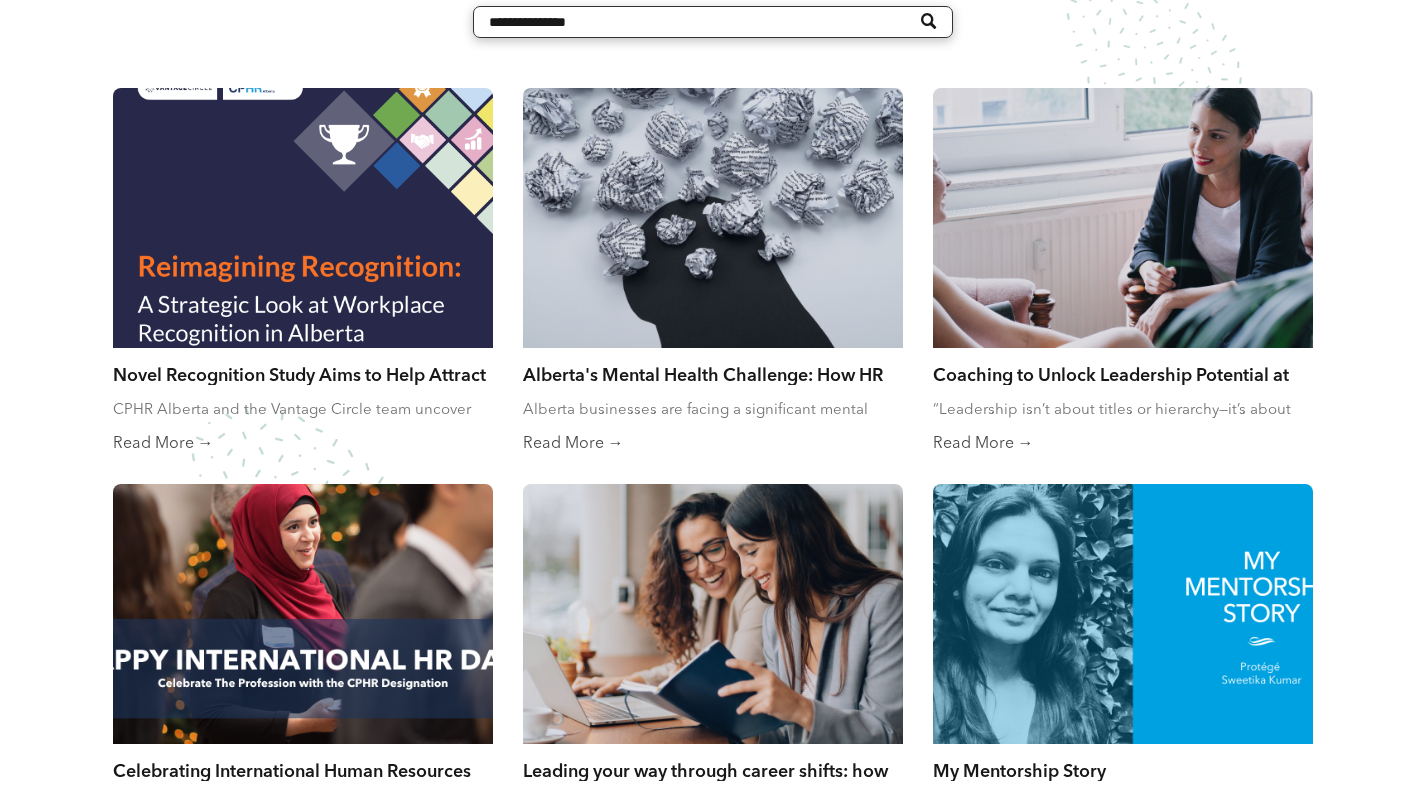 scroll, scrollTop: 1300, scrollLeft: 0, axis: vertical 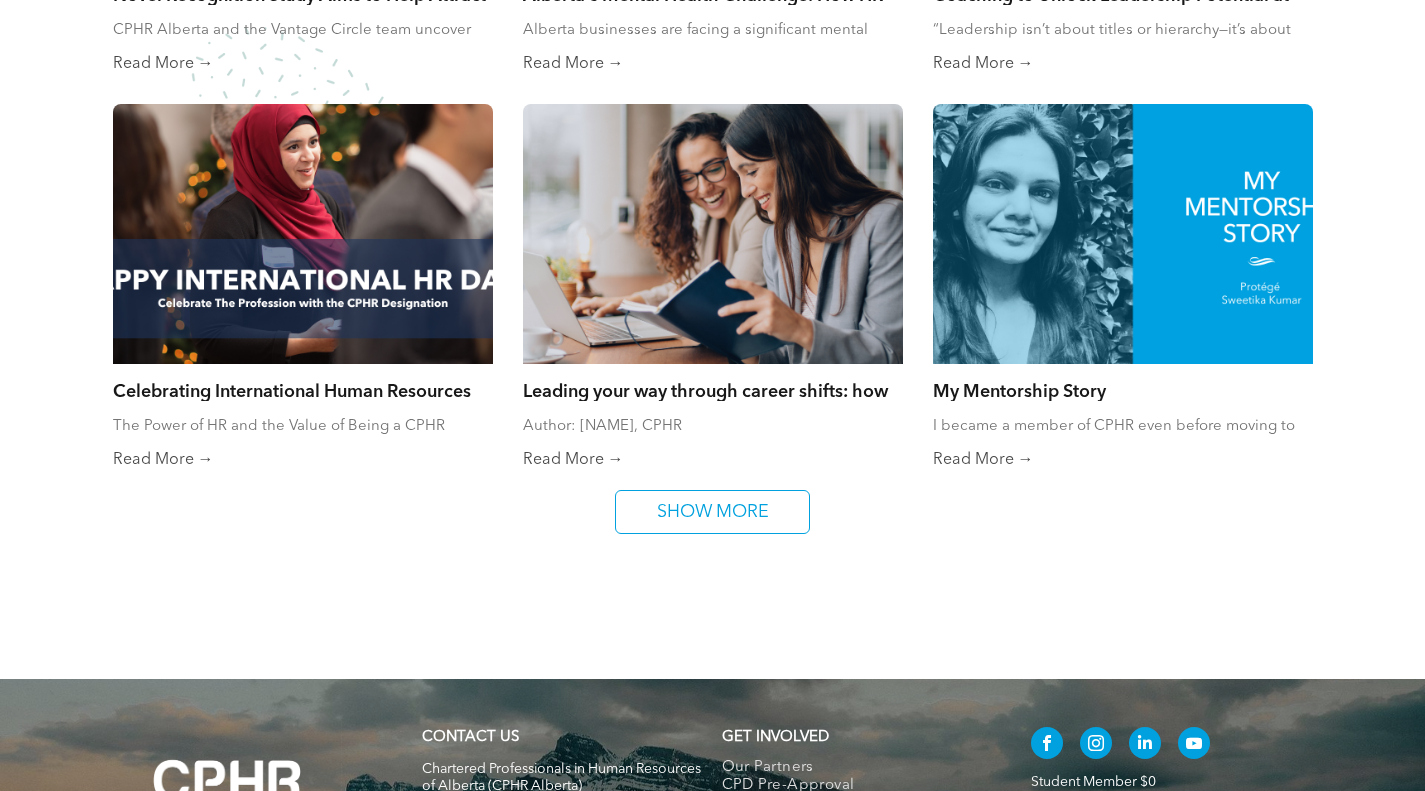 click on "SHOW MORE" at bounding box center (713, 512) 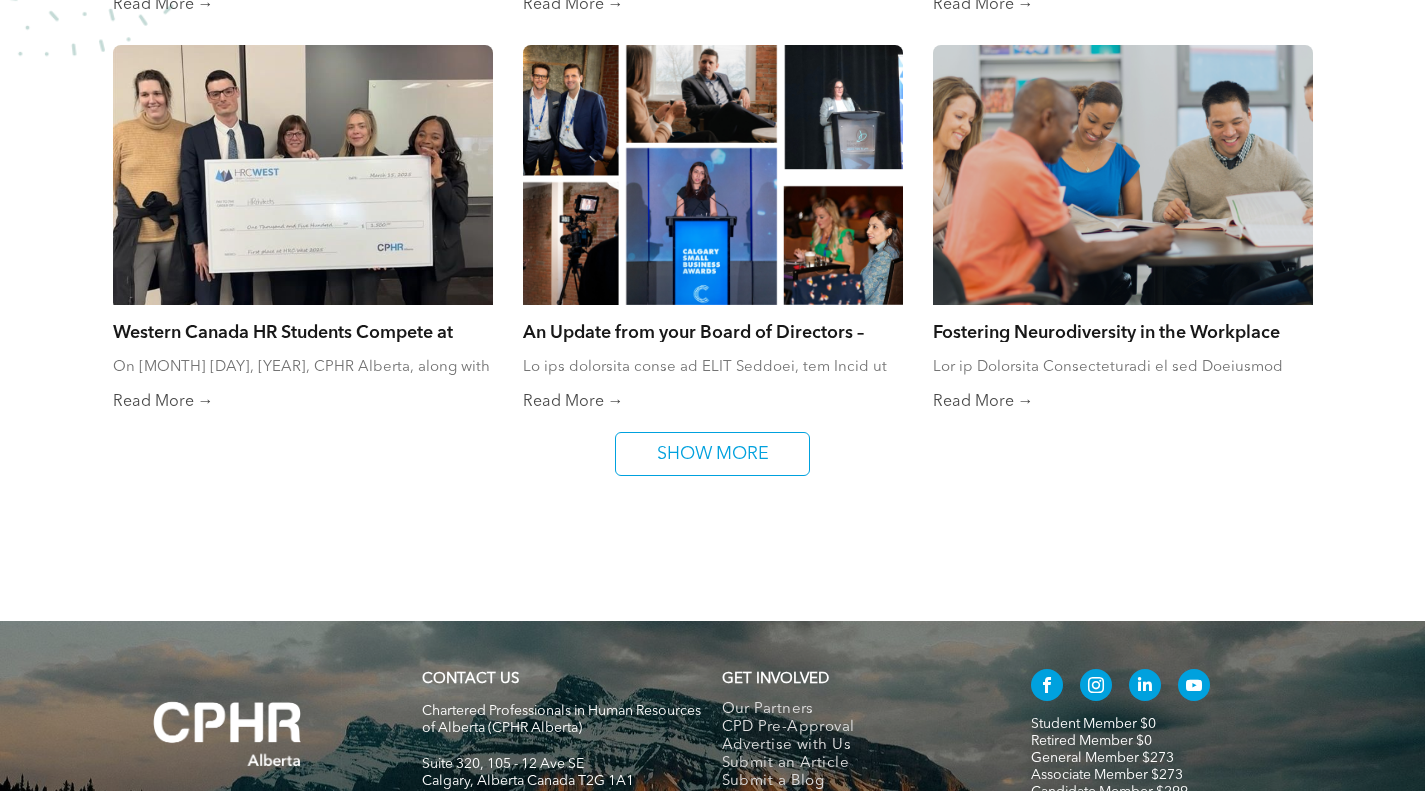 scroll, scrollTop: 2300, scrollLeft: 0, axis: vertical 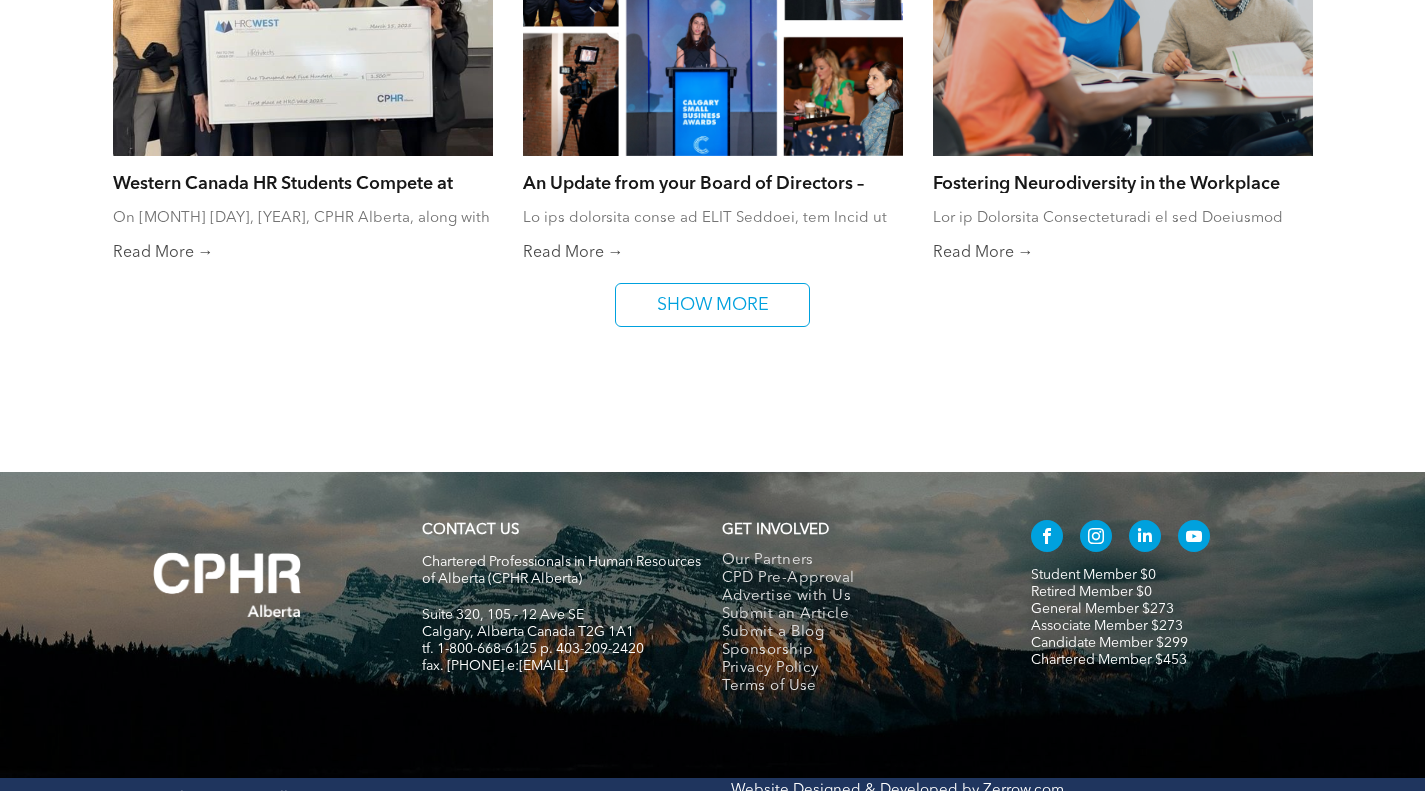 click on "SHOW MORE" at bounding box center (713, 305) 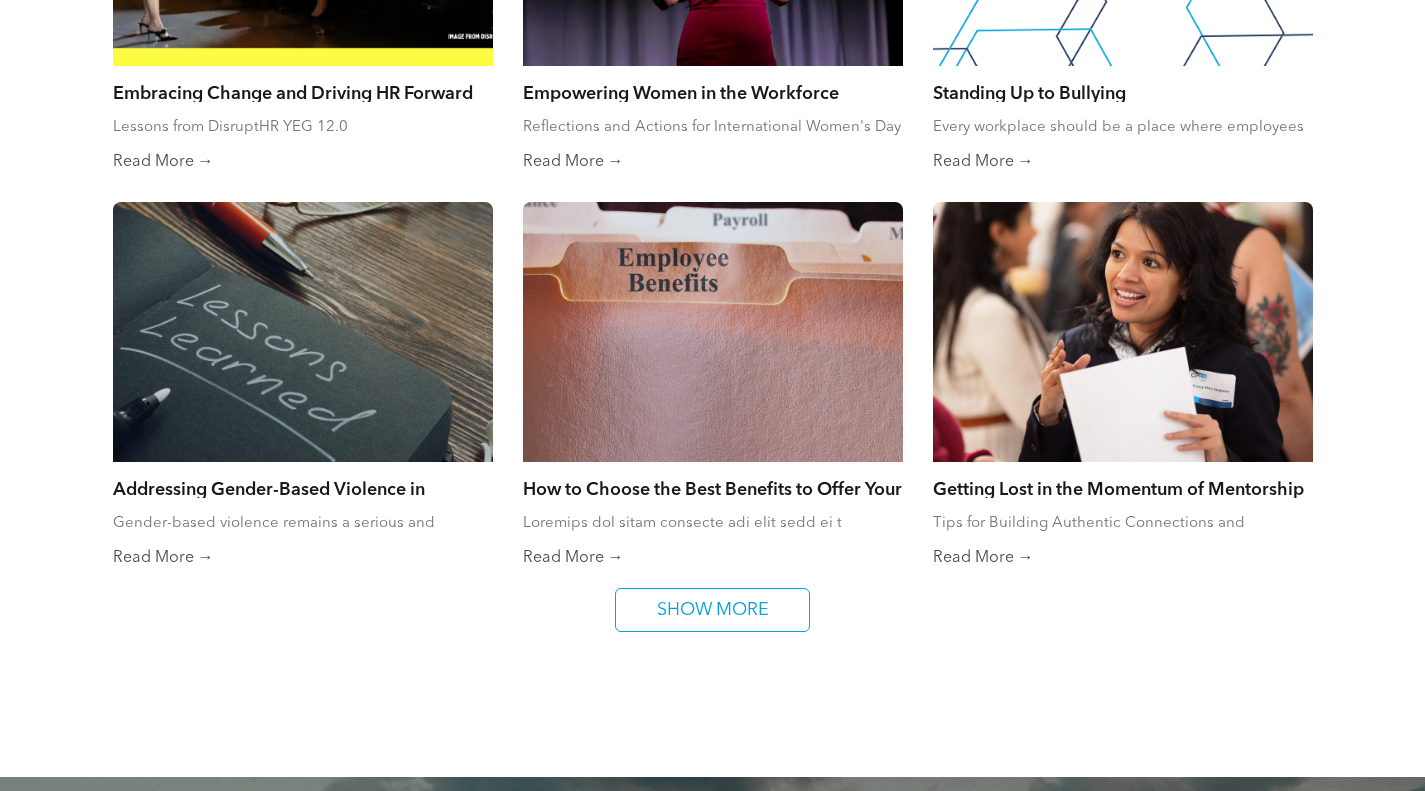 scroll, scrollTop: 2800, scrollLeft: 0, axis: vertical 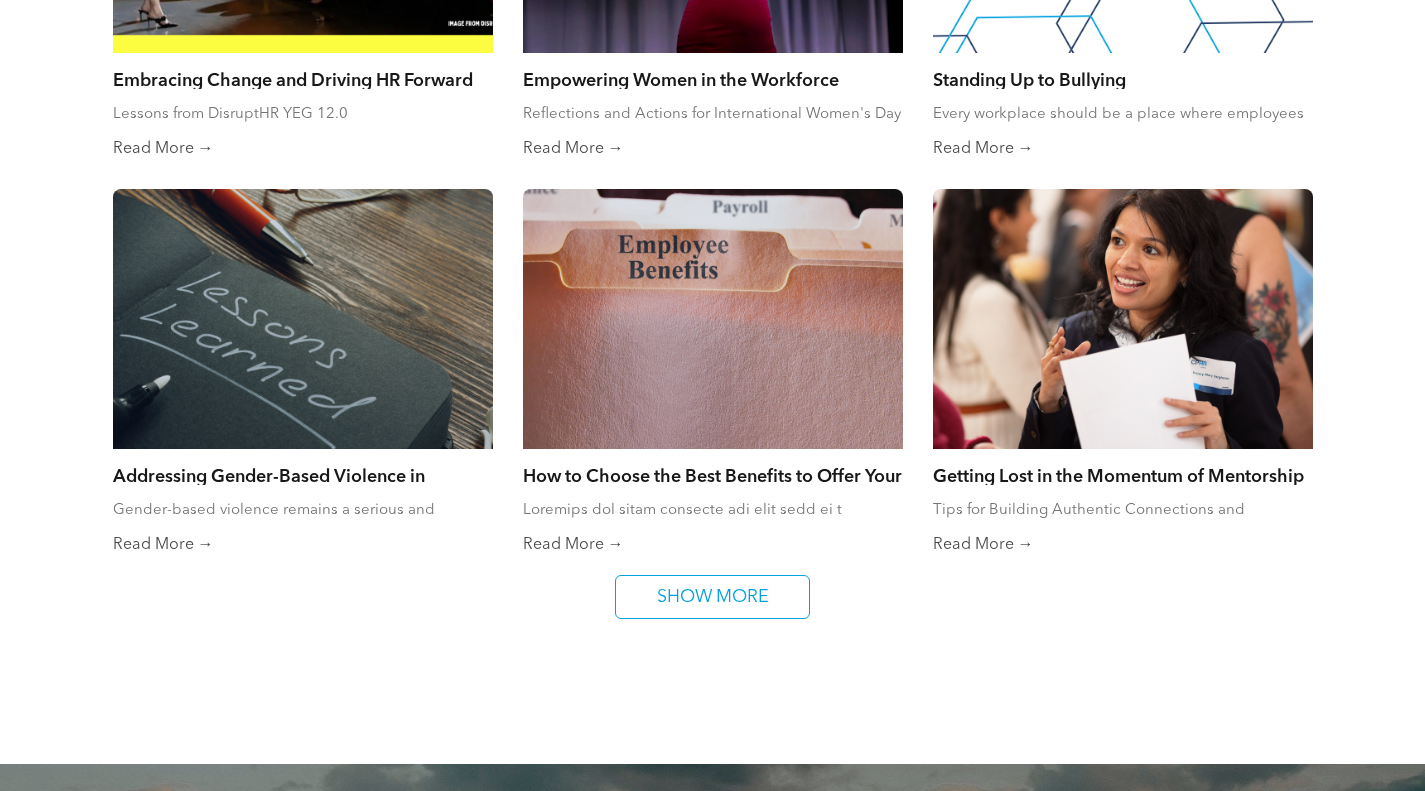 click on "SHOW MORE" at bounding box center (713, 597) 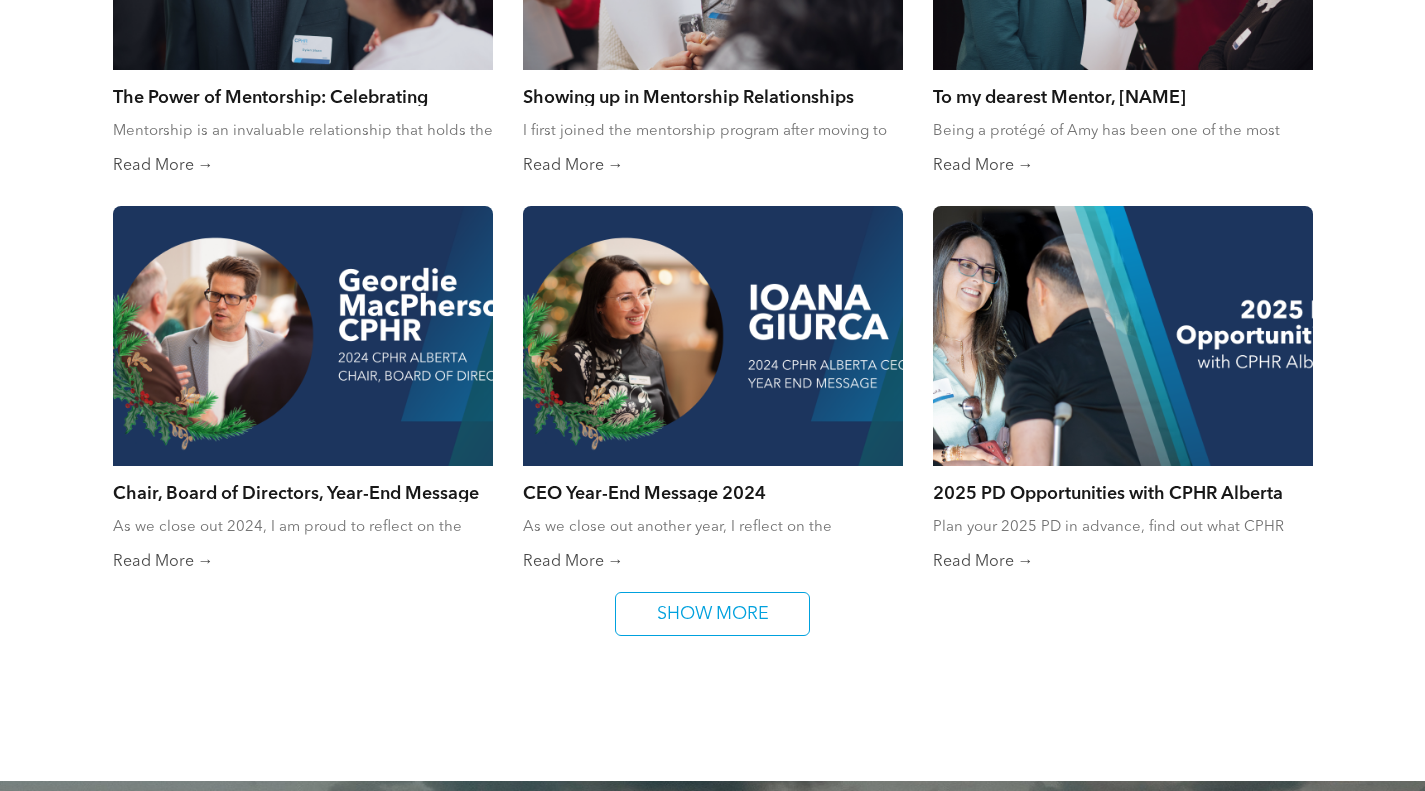 scroll, scrollTop: 3600, scrollLeft: 0, axis: vertical 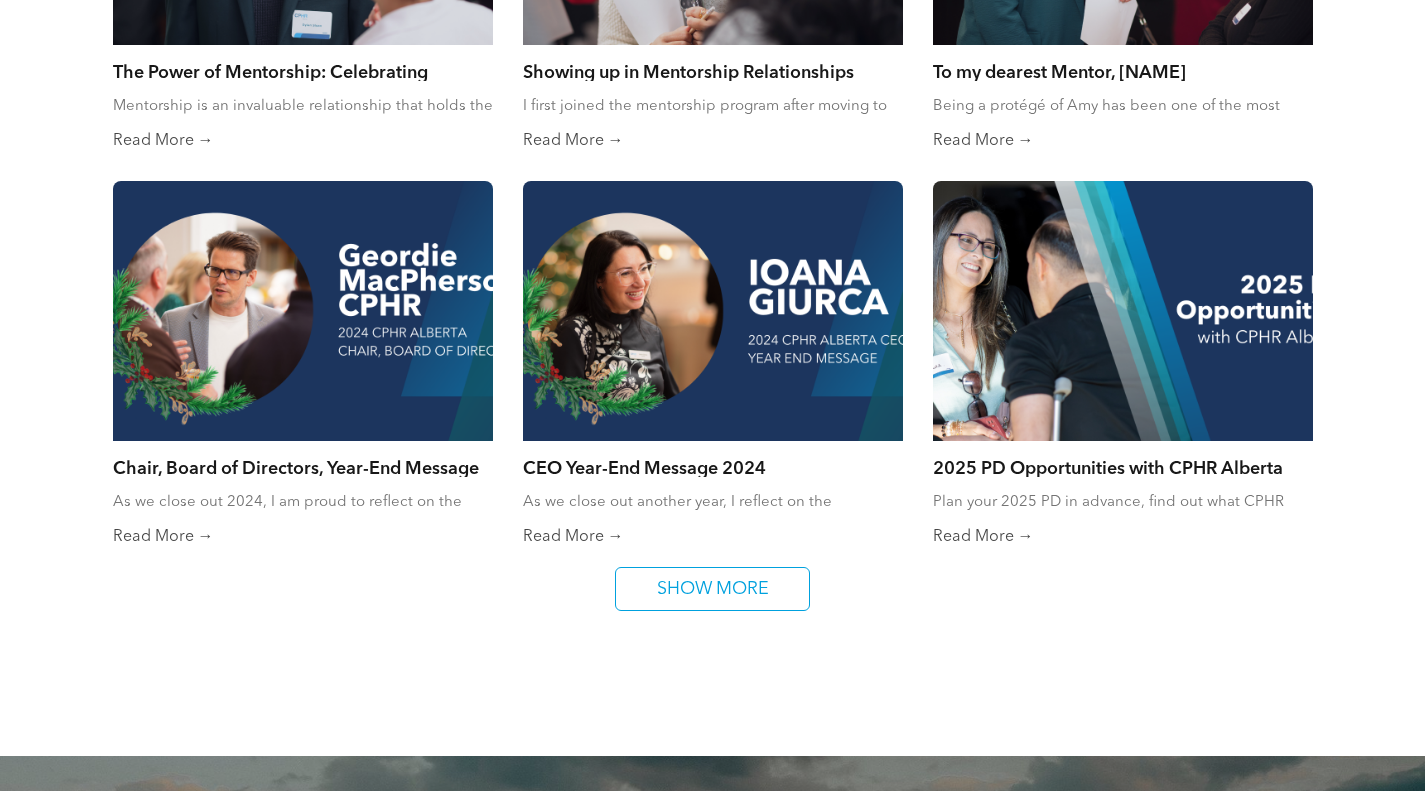 click on "SHOW MORE" at bounding box center [713, 589] 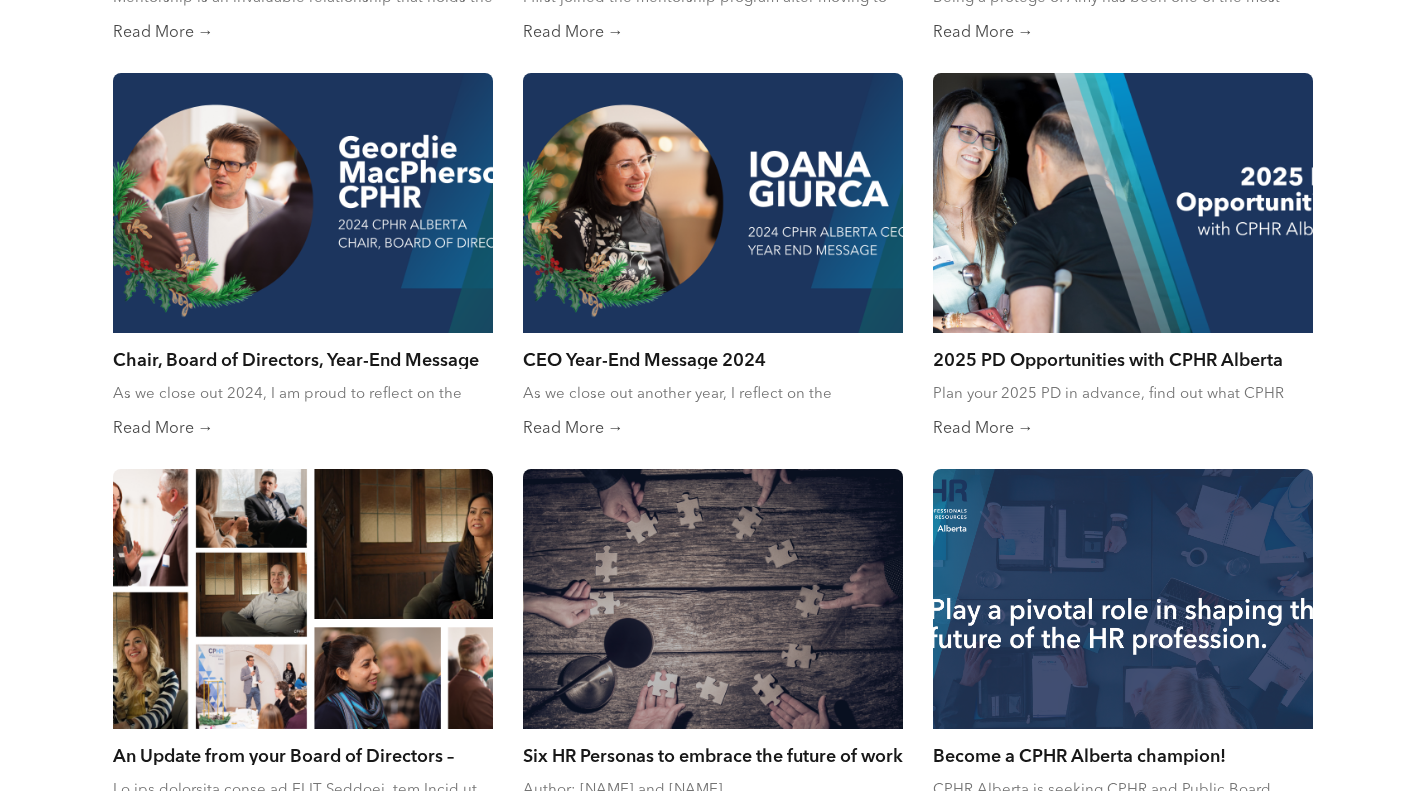 scroll, scrollTop: 3800, scrollLeft: 0, axis: vertical 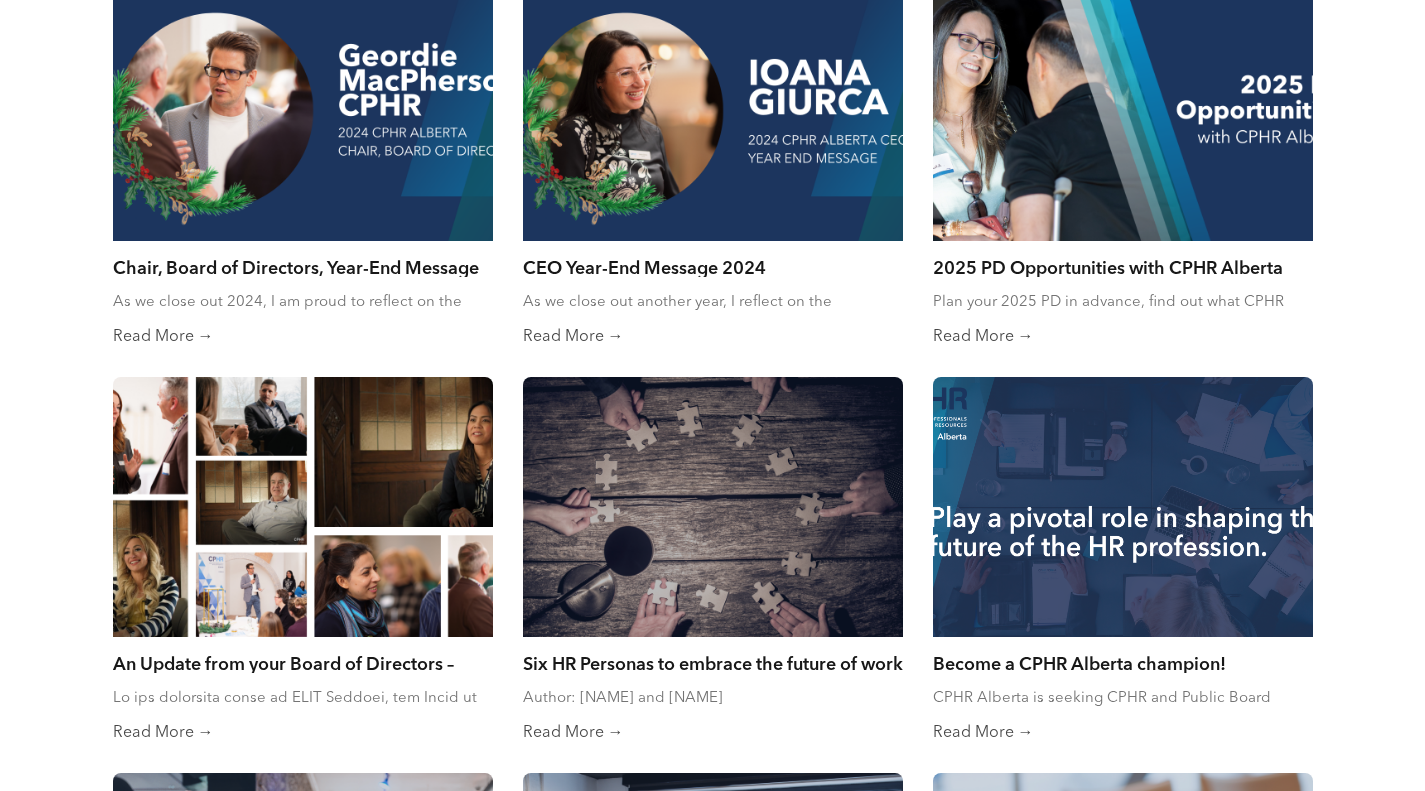 click at bounding box center (303, 507) 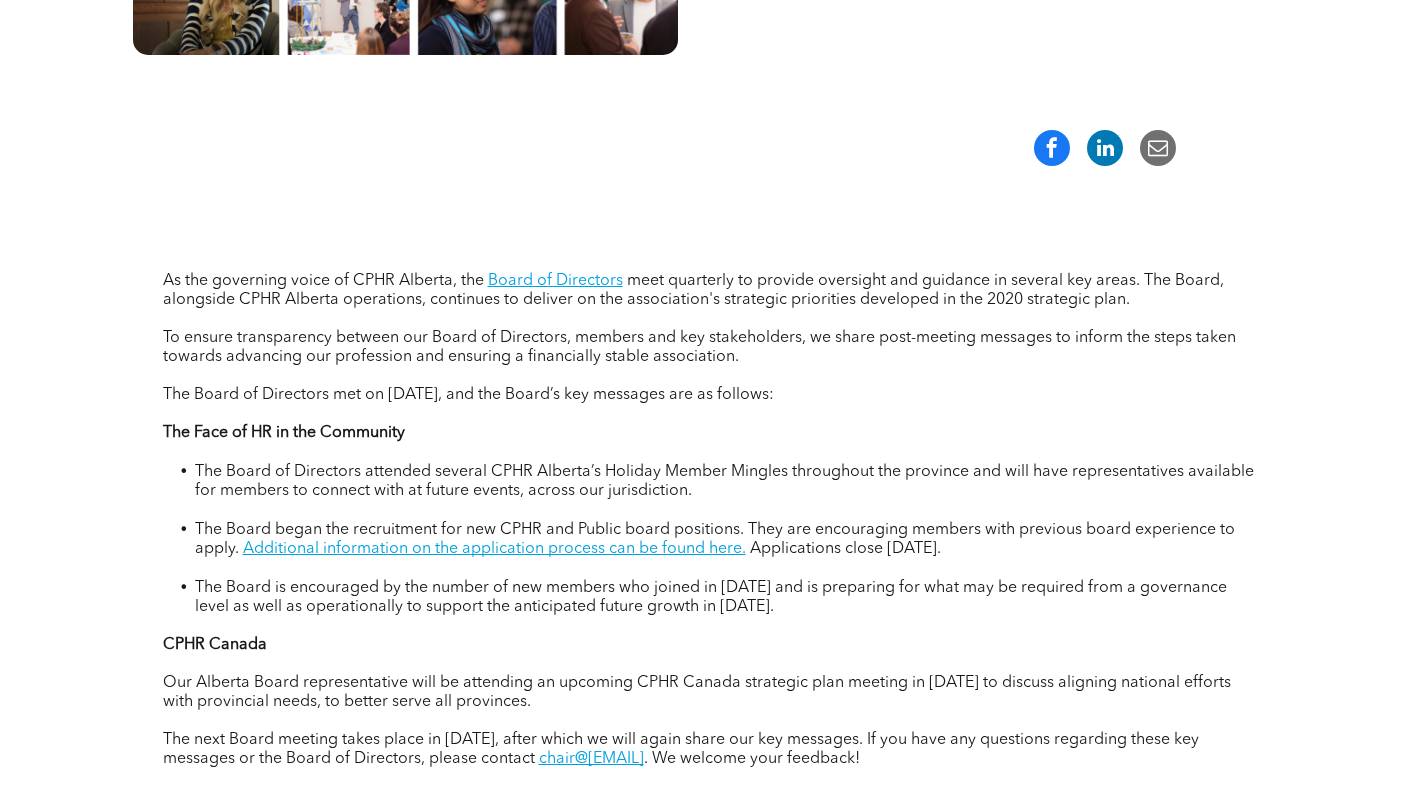 scroll, scrollTop: 700, scrollLeft: 0, axis: vertical 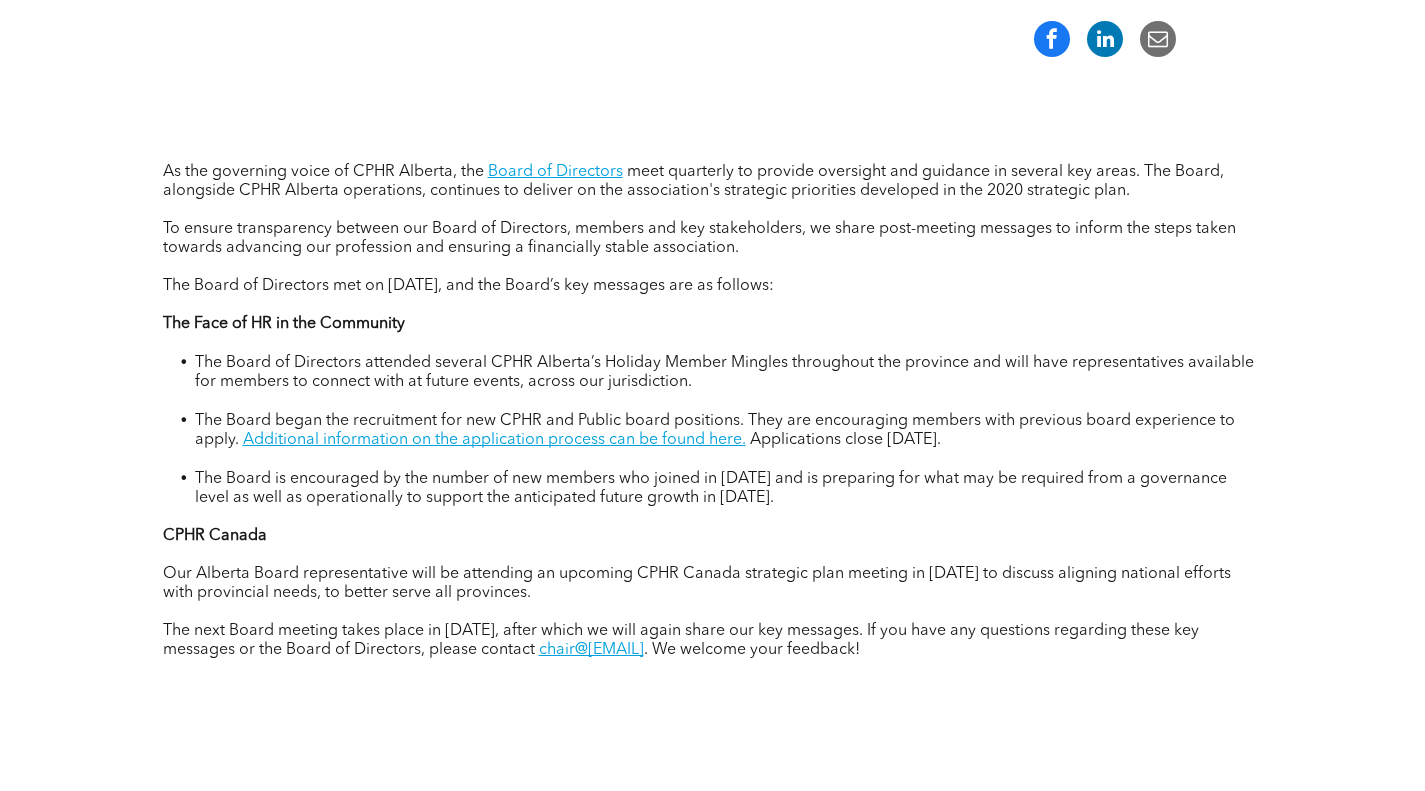 drag, startPoint x: 164, startPoint y: 192, endPoint x: 882, endPoint y: 308, distance: 727.3101 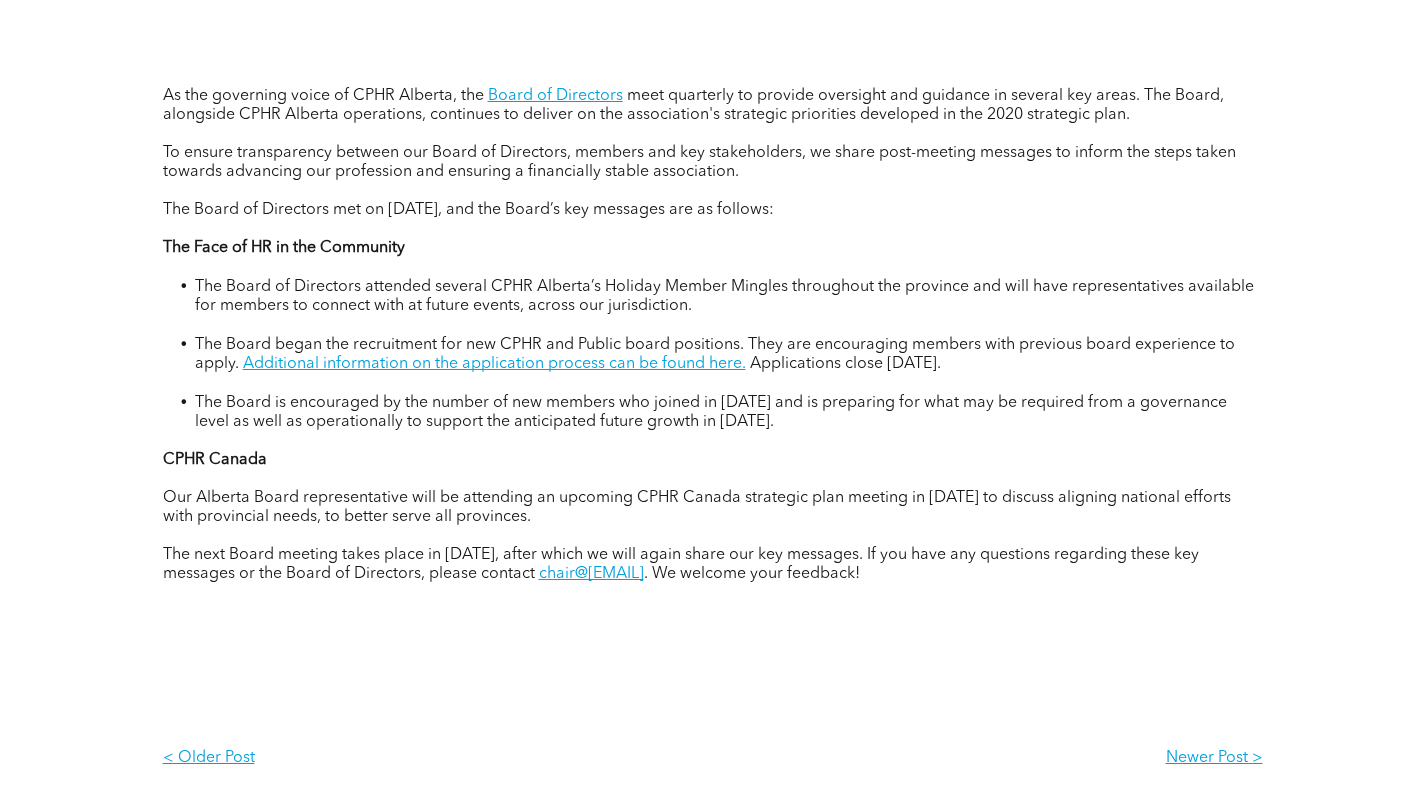 scroll, scrollTop: 800, scrollLeft: 0, axis: vertical 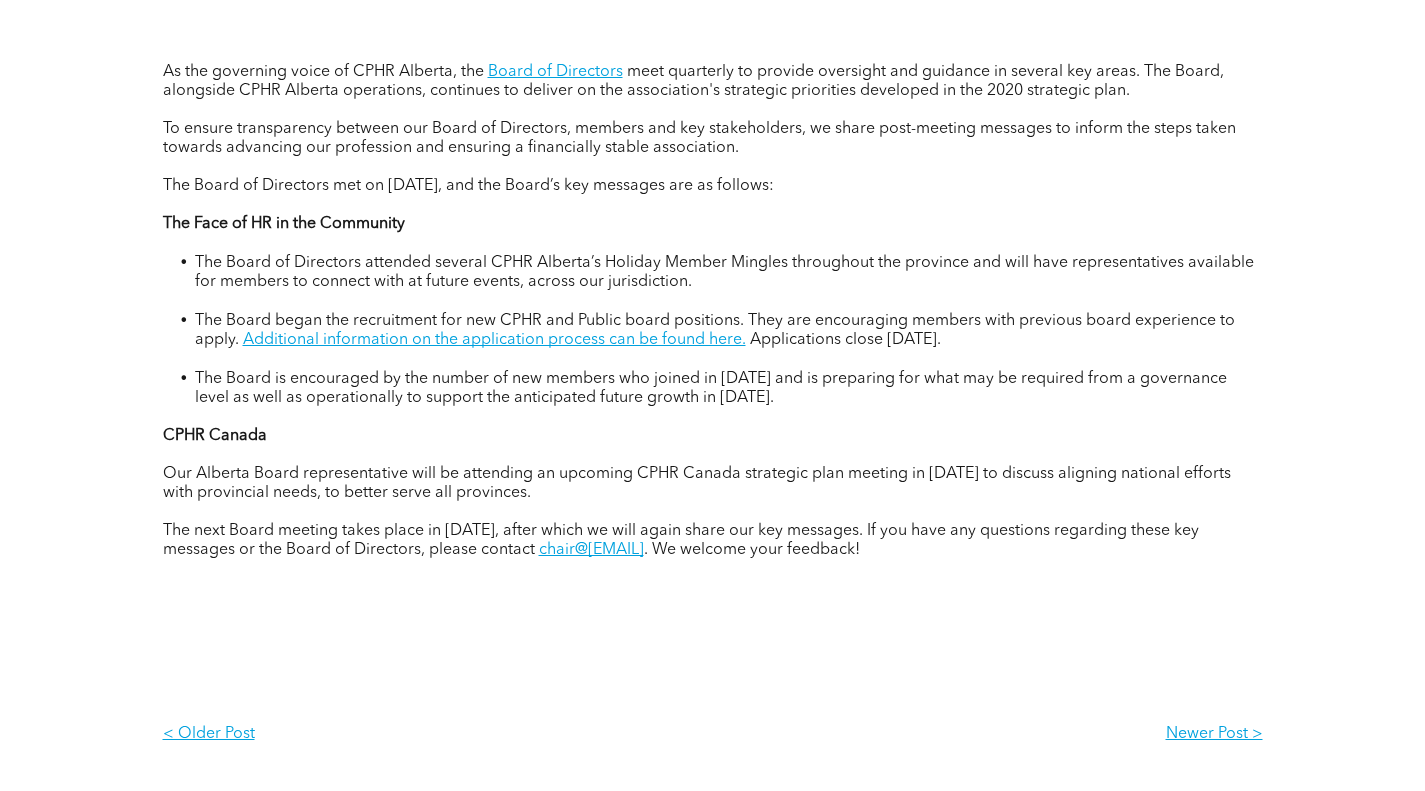click on "As the governing voice of CPHR Alberta, the
Board of Directors   meet quarterly to provide oversight and guidance in several key areas. The Board, alongside CPHR Alberta operations, continues to deliver on the association's strategic priorities developed in the 2020 strategic plan.  To ensure transparency between our Board of Directors, members and key stakeholders, we share post-meeting messages to inform the steps taken towards advancing our profession and ensuring a financially stable association.
The Board of Directors met on [DATE], and the Board’s key messages are as follows:  The Face of HR in the Community     The Board of Directors attended several CPHR Alberta’s Holiday Member Mingles throughout the province and will have representatives available for members to connect with at future events, across our jurisdiction.
Additional information on the application process can be found here.   Applications close [DATE].
CPHR Canada" at bounding box center (712, 381) 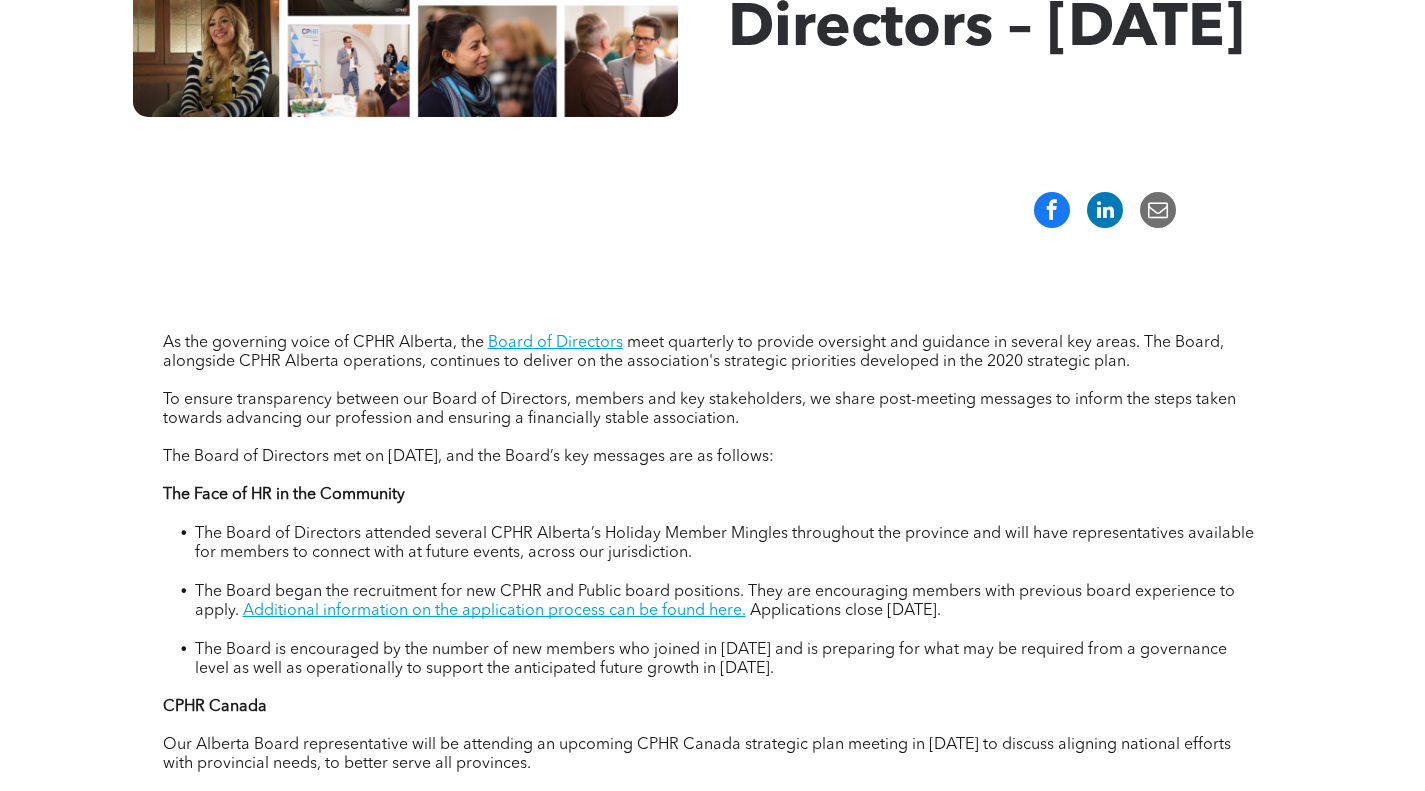 scroll, scrollTop: 100, scrollLeft: 0, axis: vertical 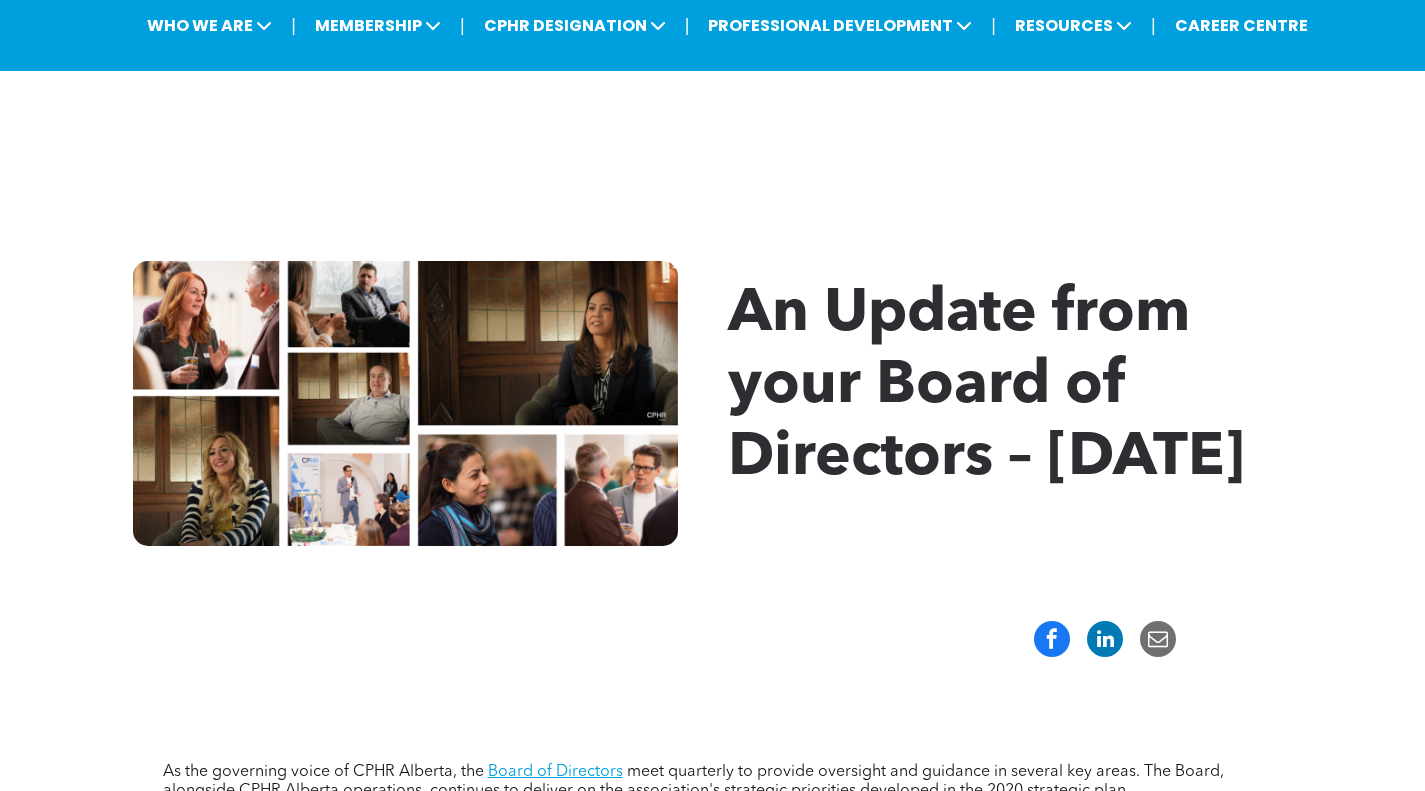 drag, startPoint x: 1380, startPoint y: 356, endPoint x: 1135, endPoint y: 207, distance: 286.75076 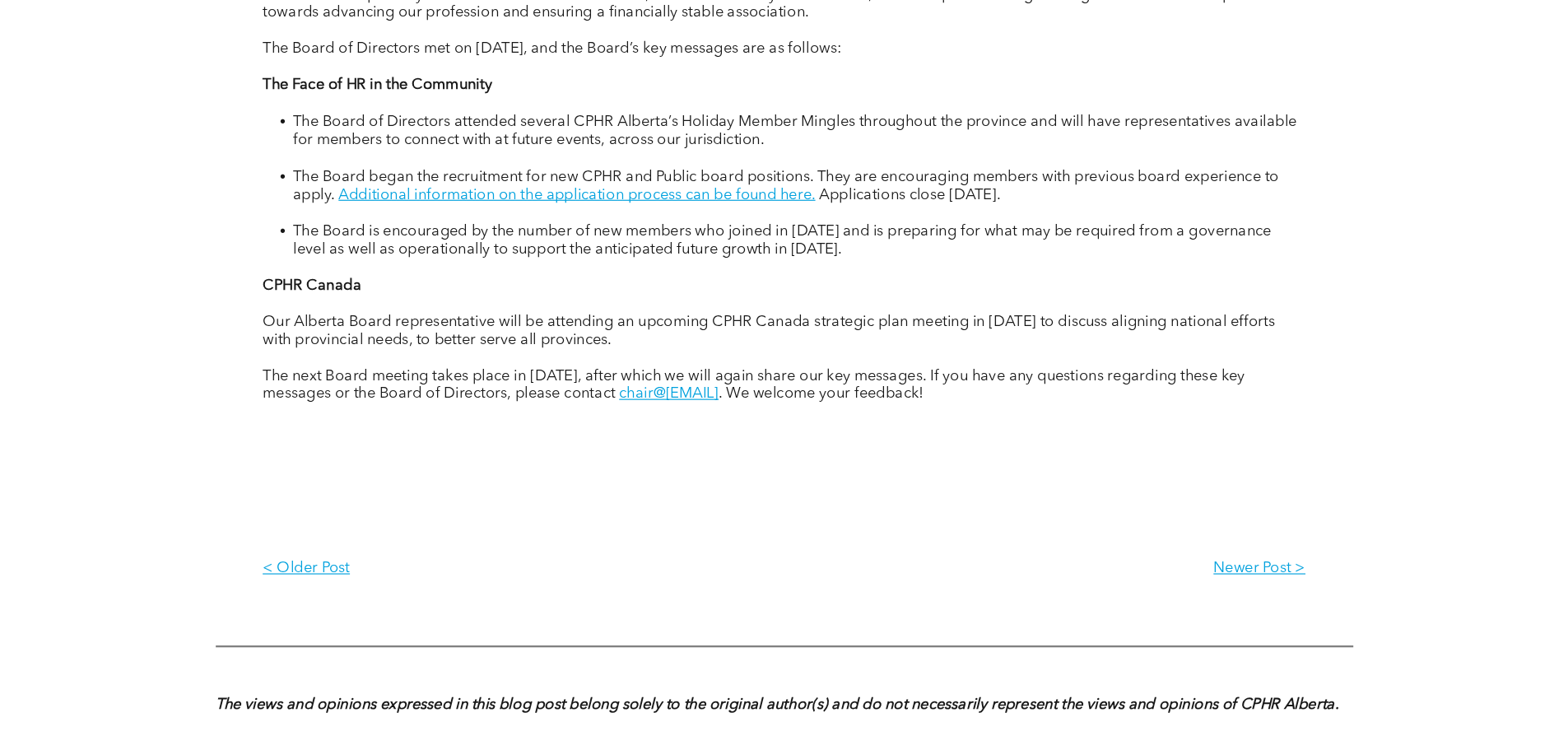 scroll, scrollTop: 823, scrollLeft: 0, axis: vertical 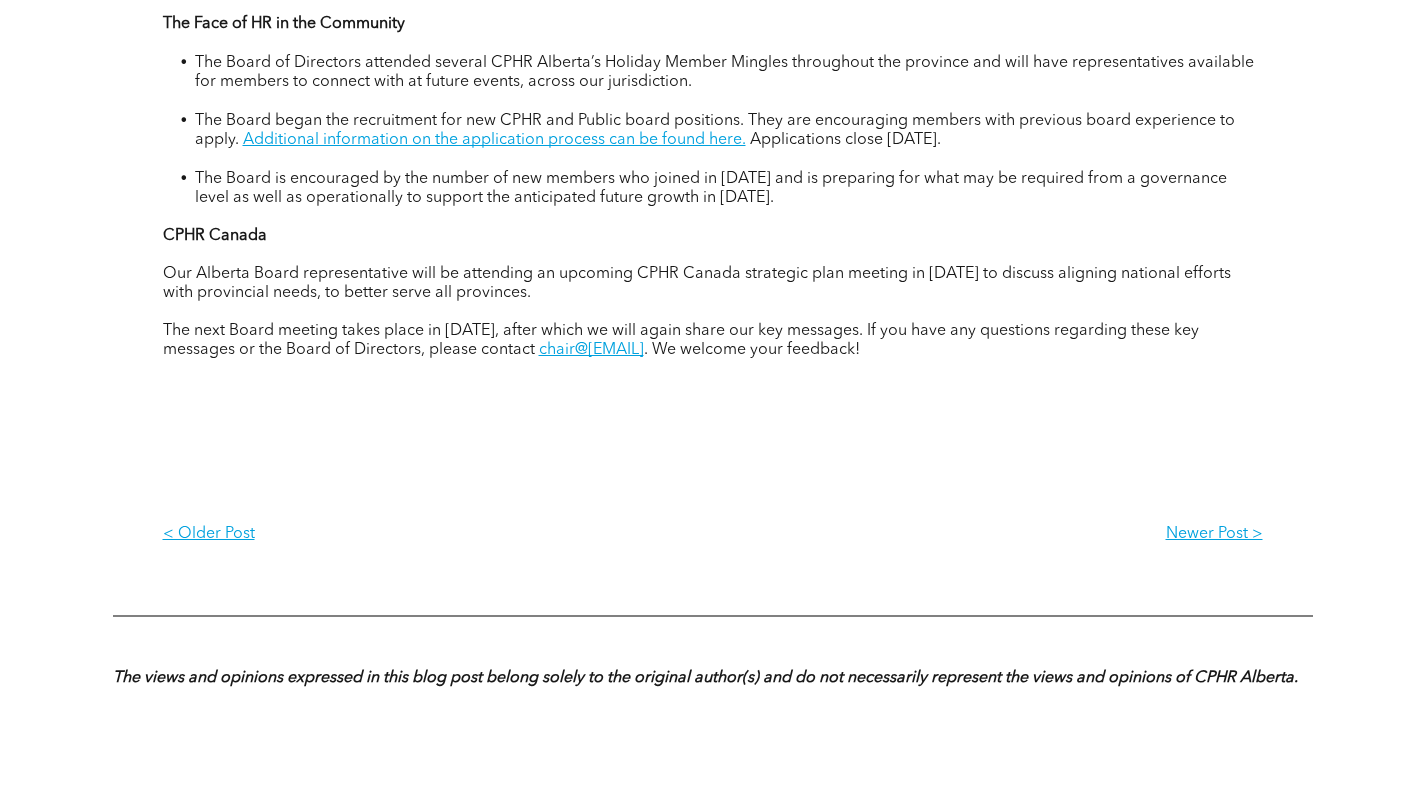 drag, startPoint x: 164, startPoint y: 355, endPoint x: 917, endPoint y: 366, distance: 753.0803 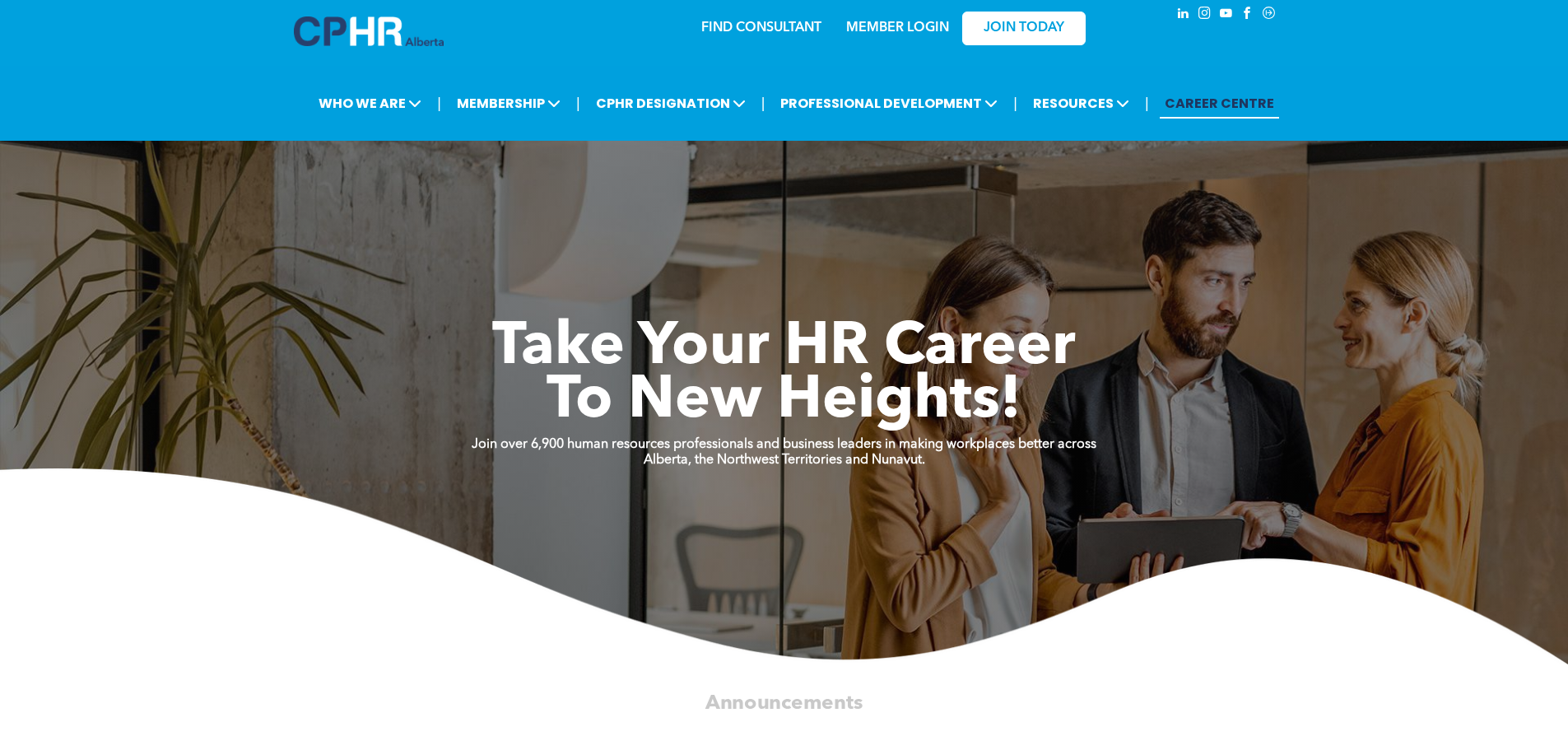 scroll, scrollTop: 0, scrollLeft: 0, axis: both 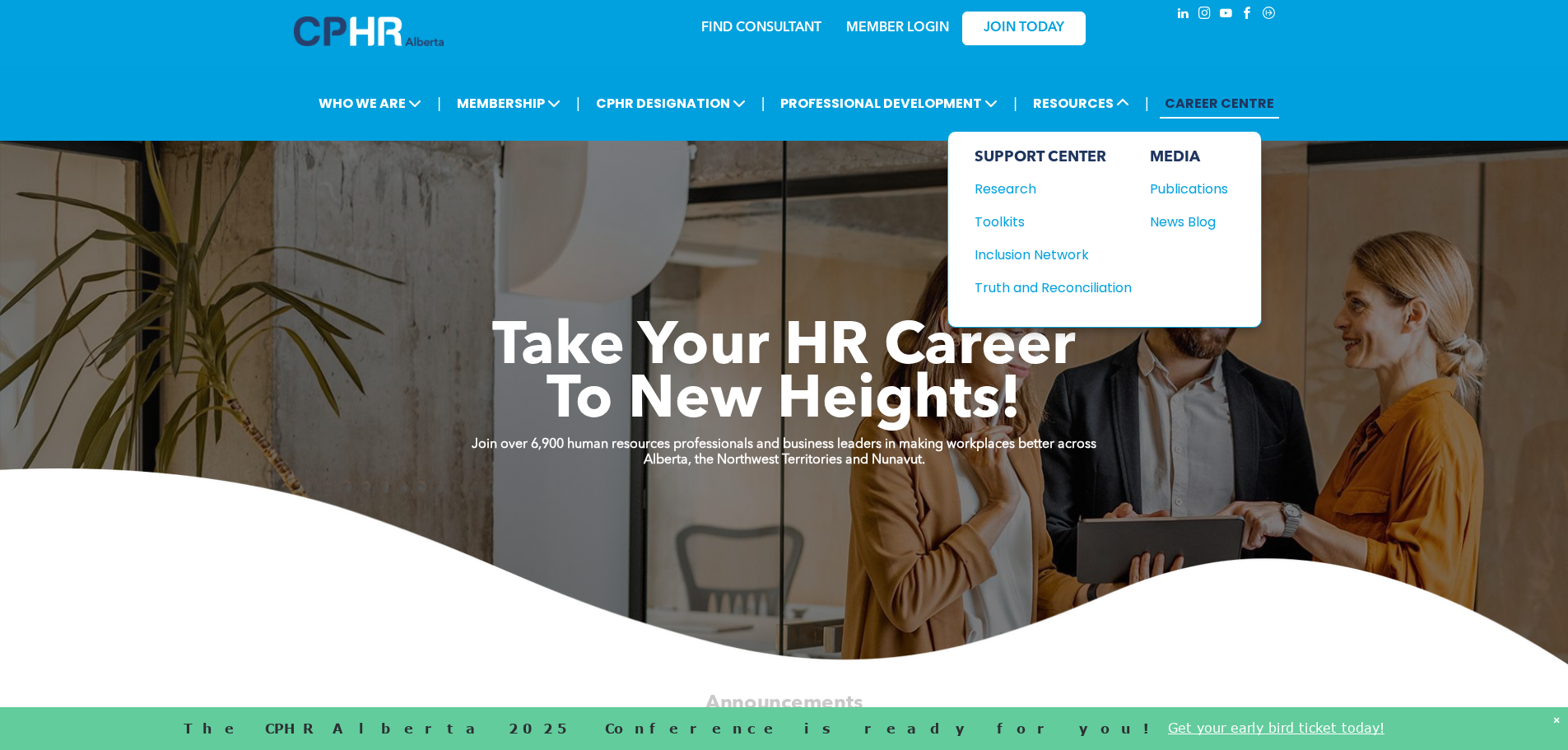 click on "SUPPORT CENTER
Research
Toolkits
Inclusion Network
Truth and Reconciliation" at bounding box center [0, 0] 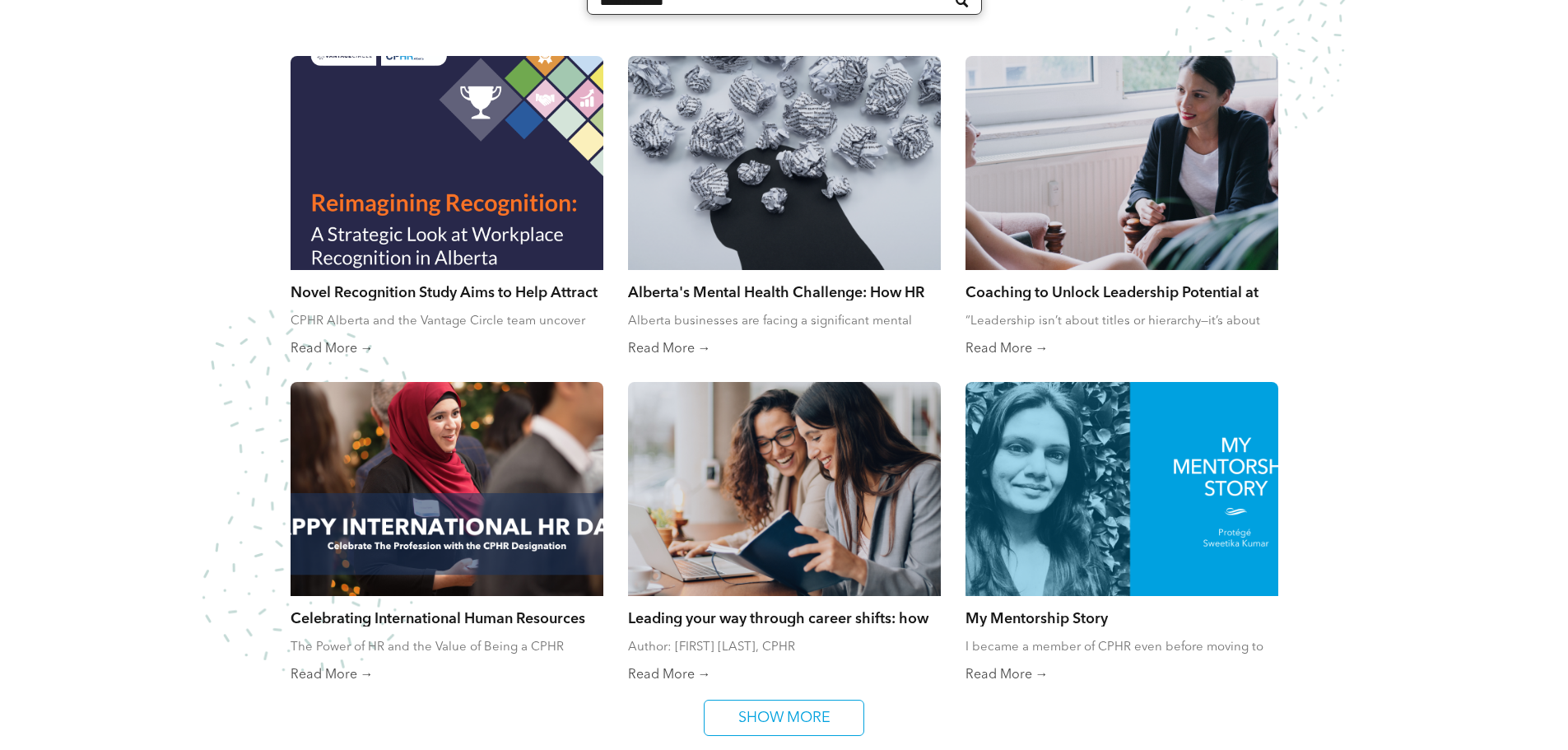 scroll, scrollTop: 1235, scrollLeft: 0, axis: vertical 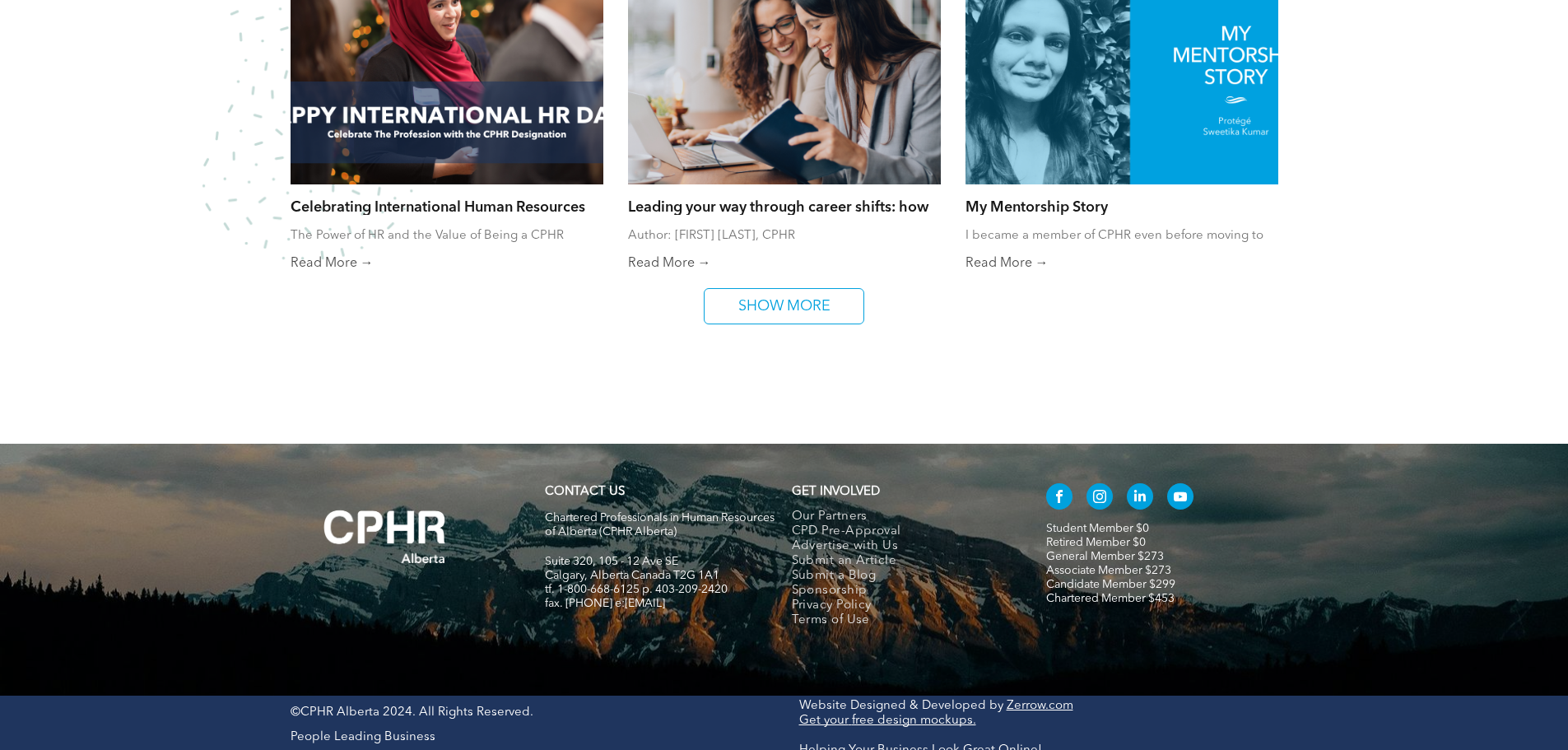 click on "SHOW MORE" at bounding box center (784, 306) 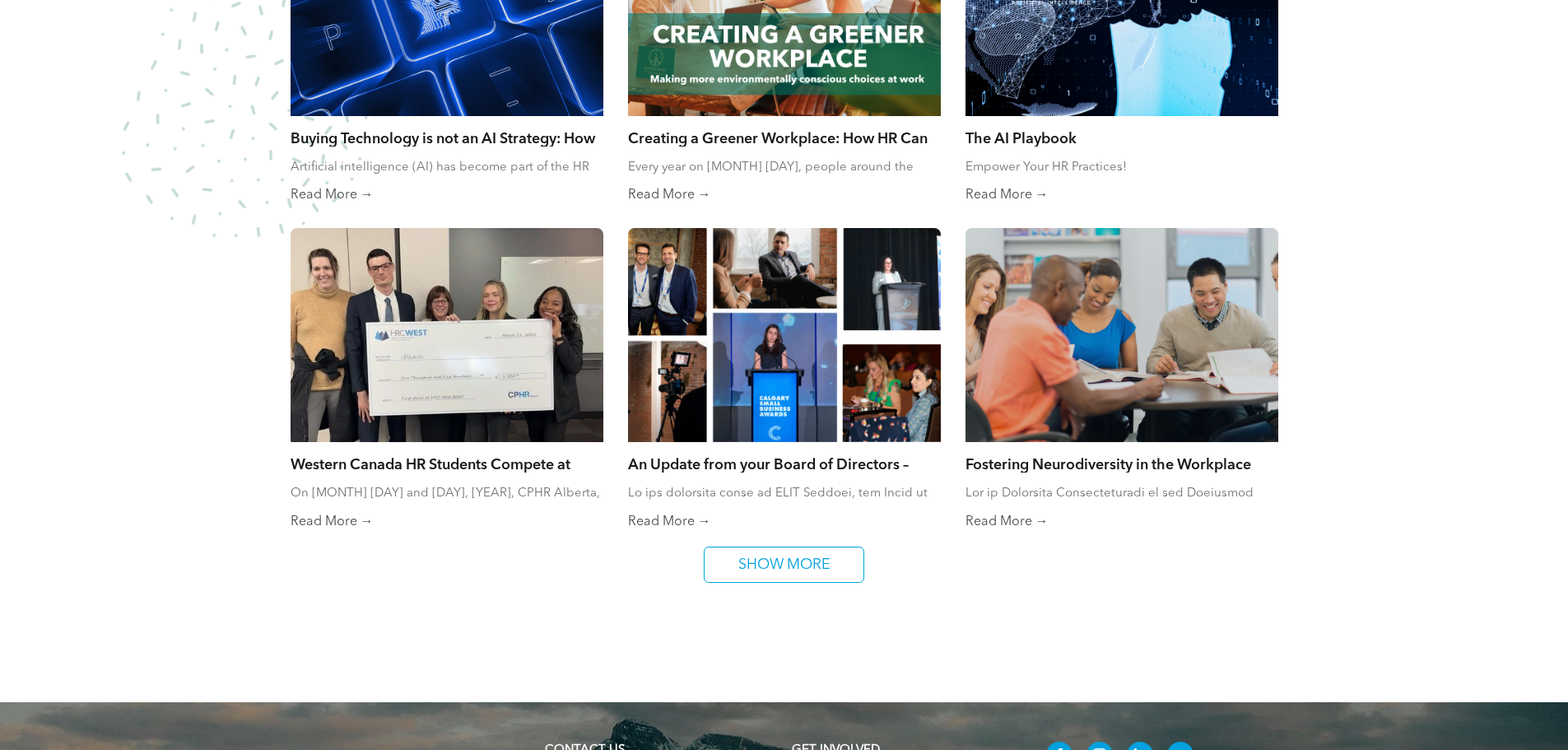 scroll, scrollTop: 1647, scrollLeft: 0, axis: vertical 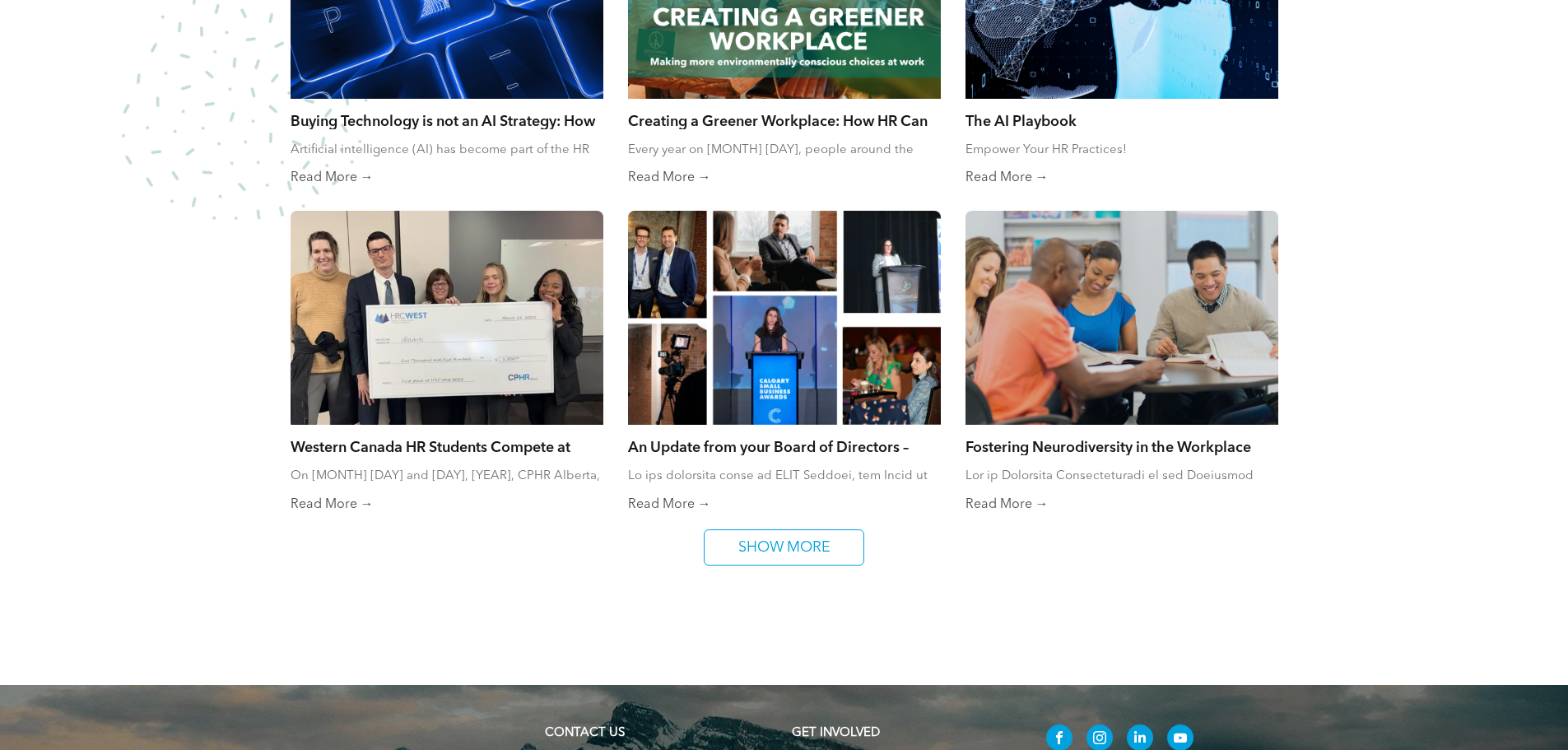 click on "SHOW MORE" at bounding box center [784, 547] 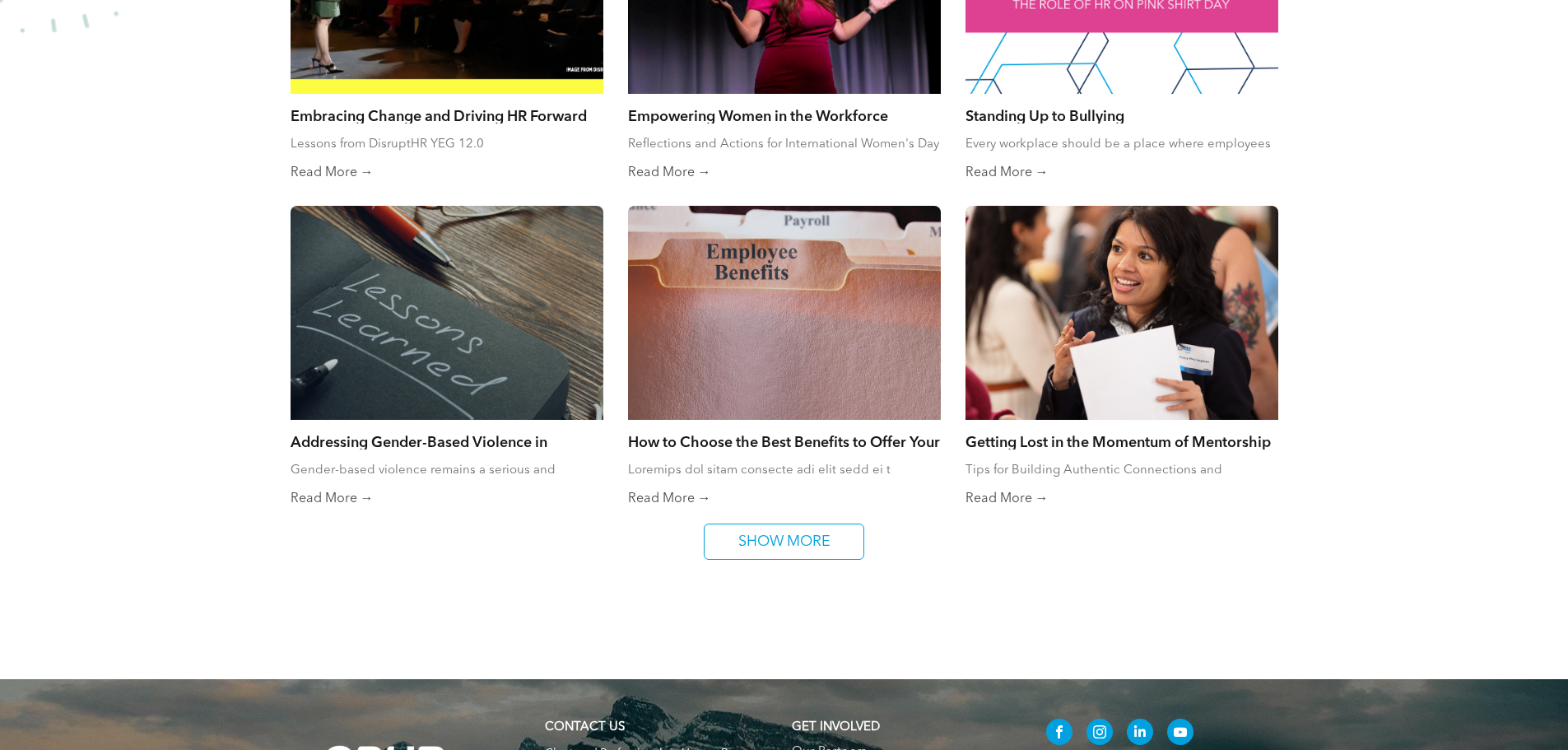 scroll, scrollTop: 2305, scrollLeft: 0, axis: vertical 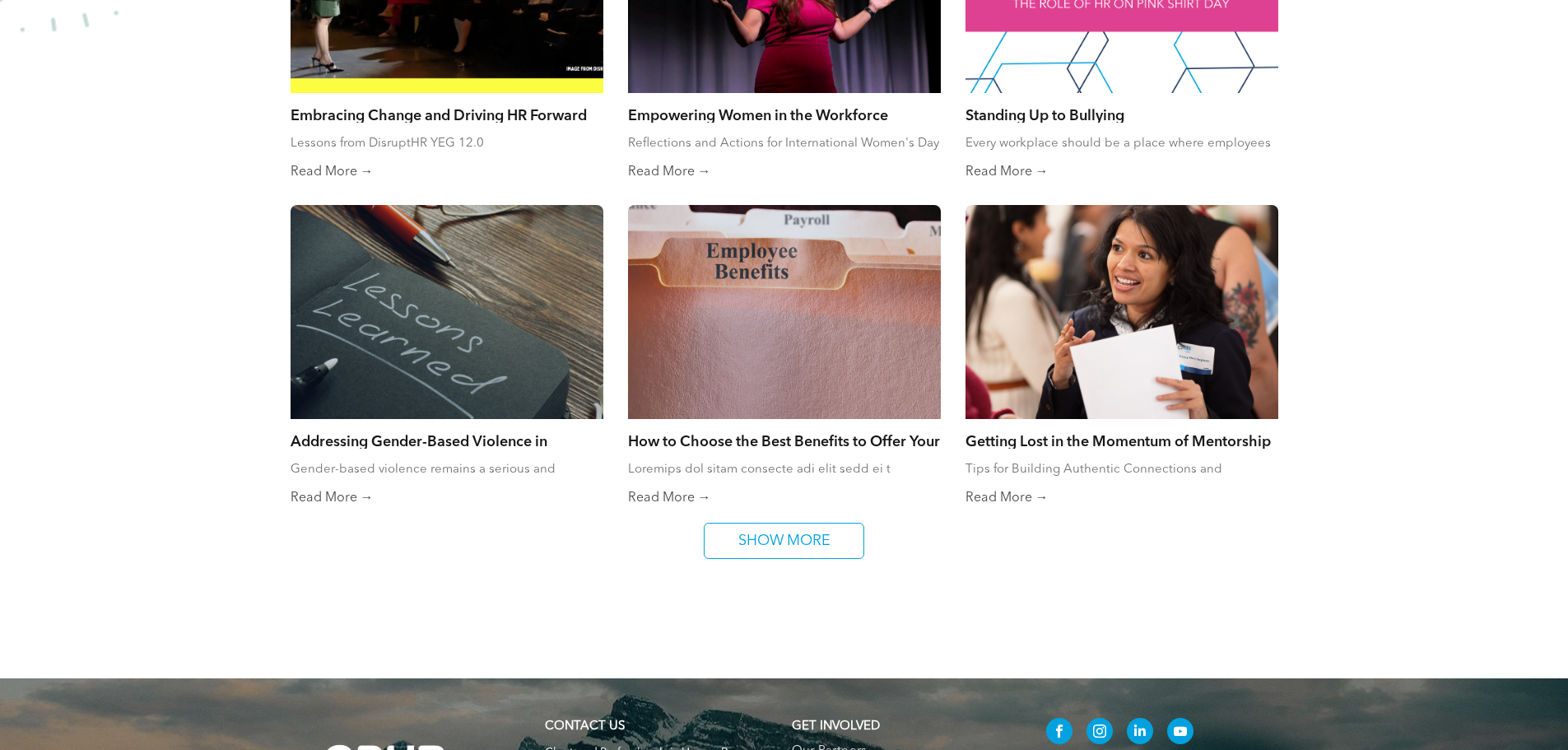 drag, startPoint x: 817, startPoint y: 544, endPoint x: 841, endPoint y: 544, distance: 24 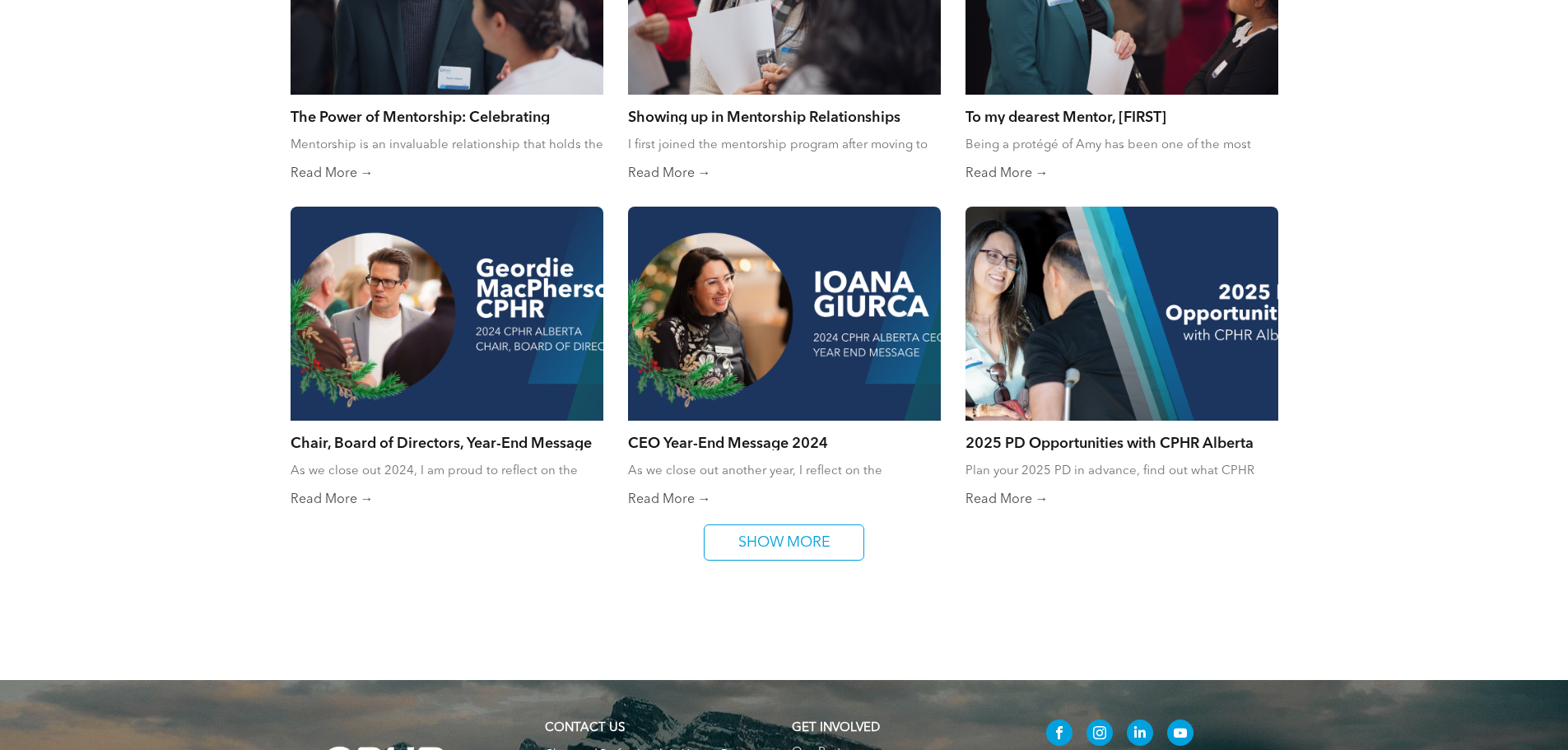 scroll, scrollTop: 2964, scrollLeft: 0, axis: vertical 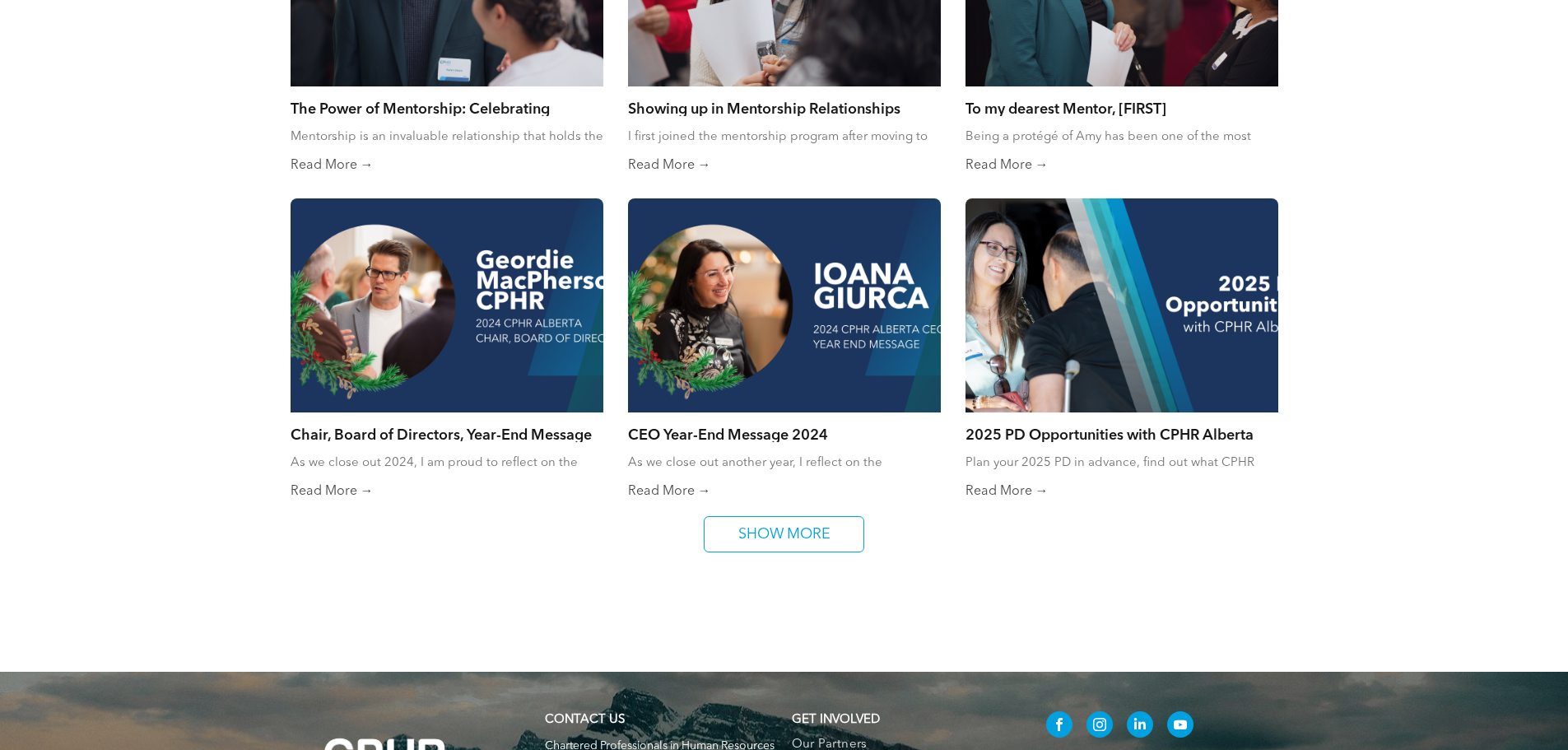 click on "SHOW MORE" at bounding box center (784, 534) 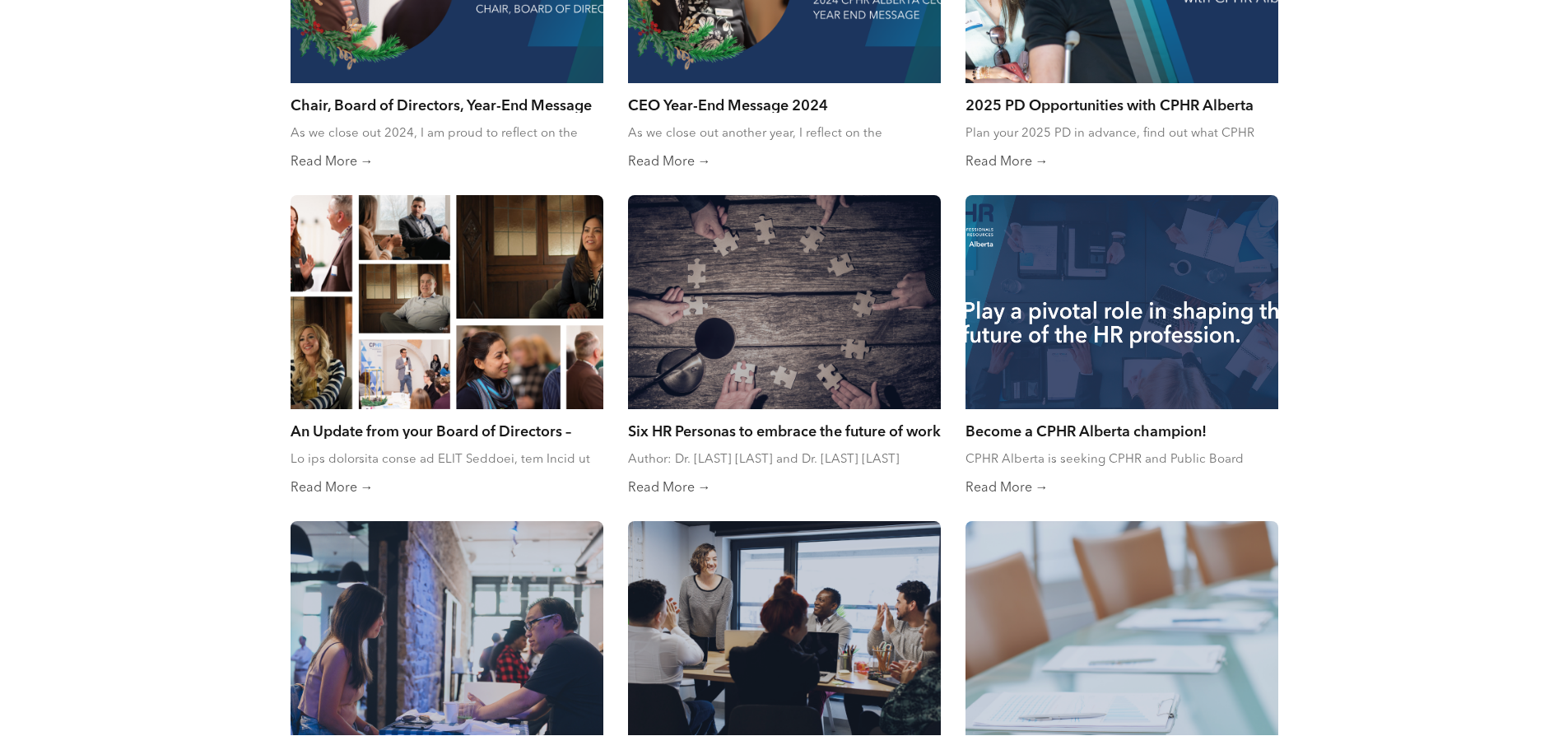 scroll, scrollTop: 3211, scrollLeft: 0, axis: vertical 